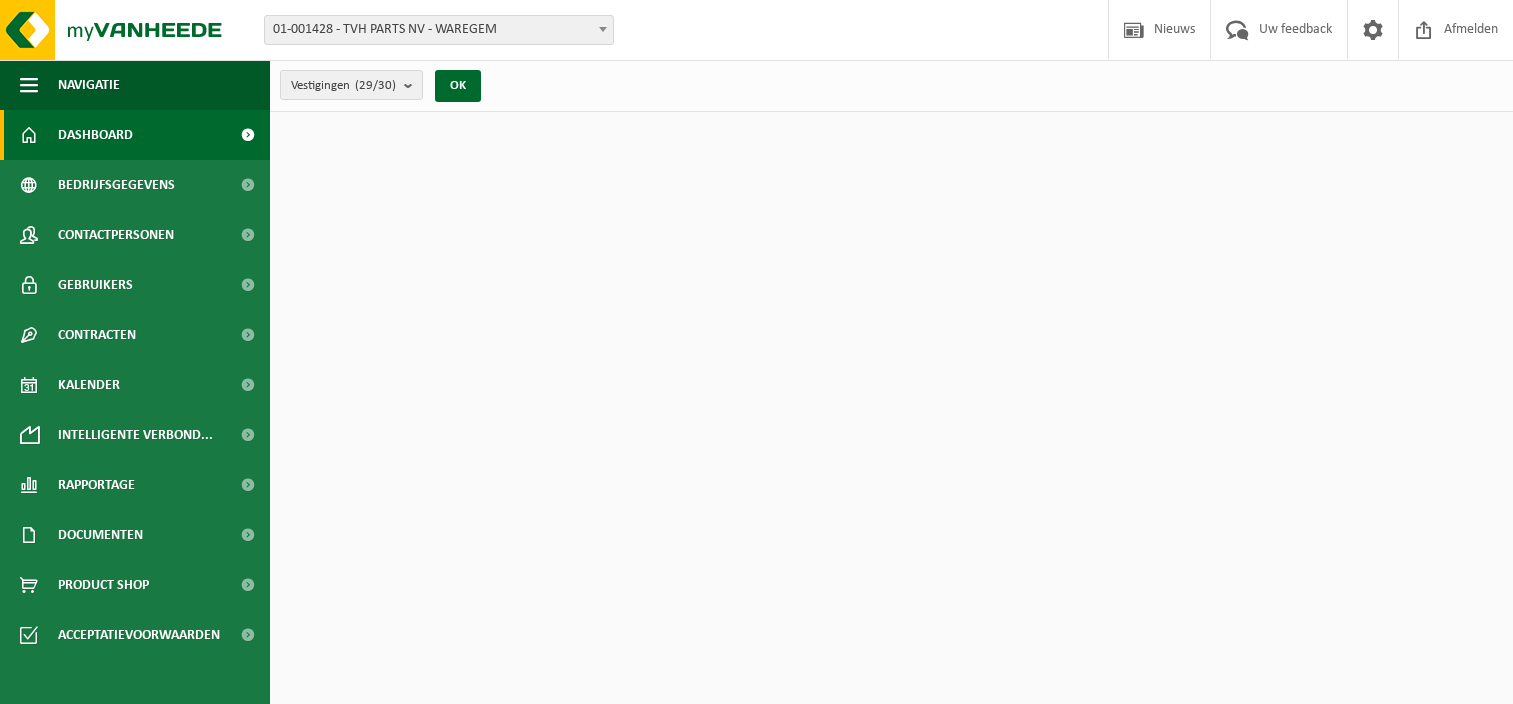 scroll, scrollTop: 0, scrollLeft: 0, axis: both 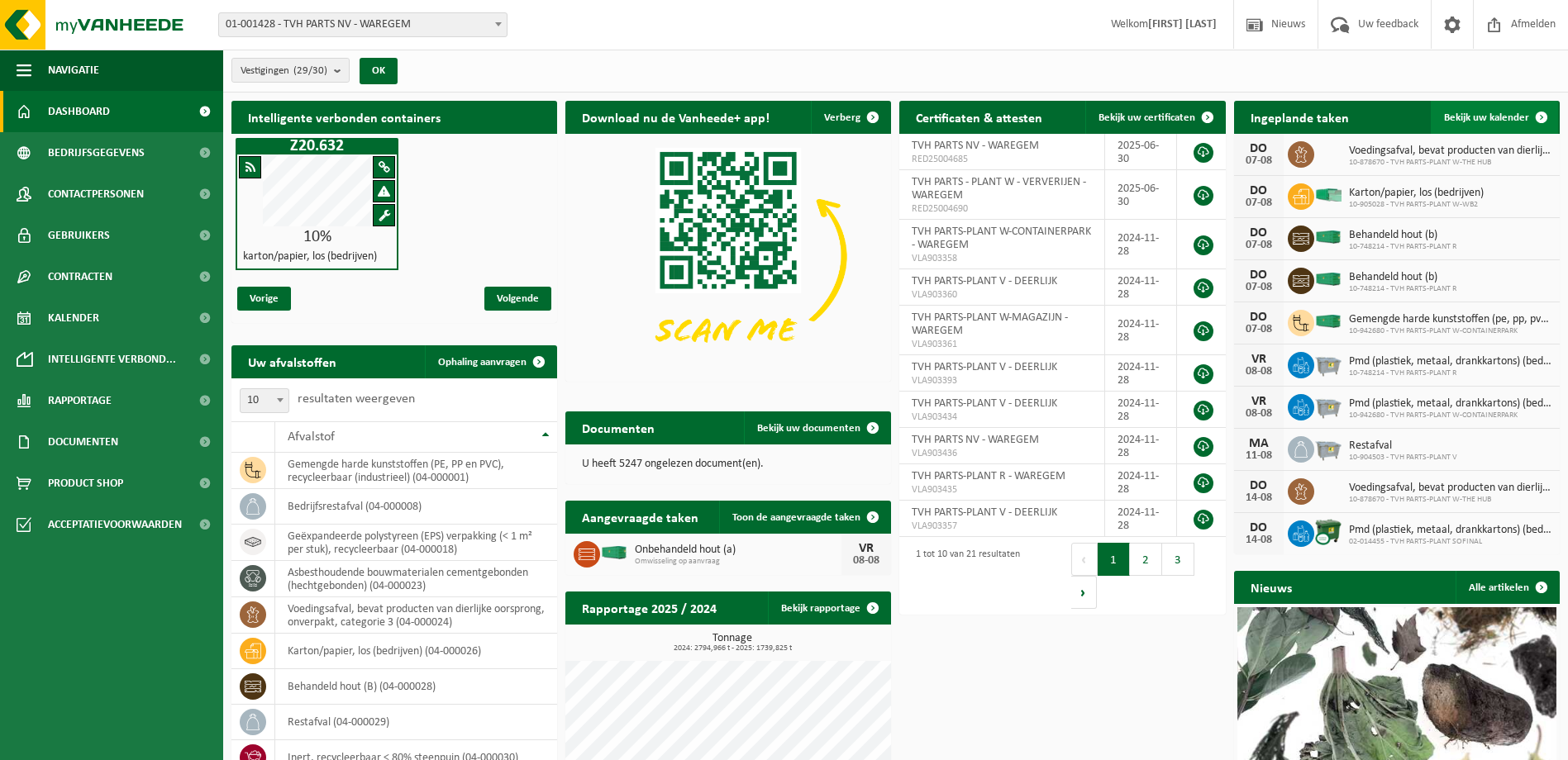click at bounding box center [1542, 117] 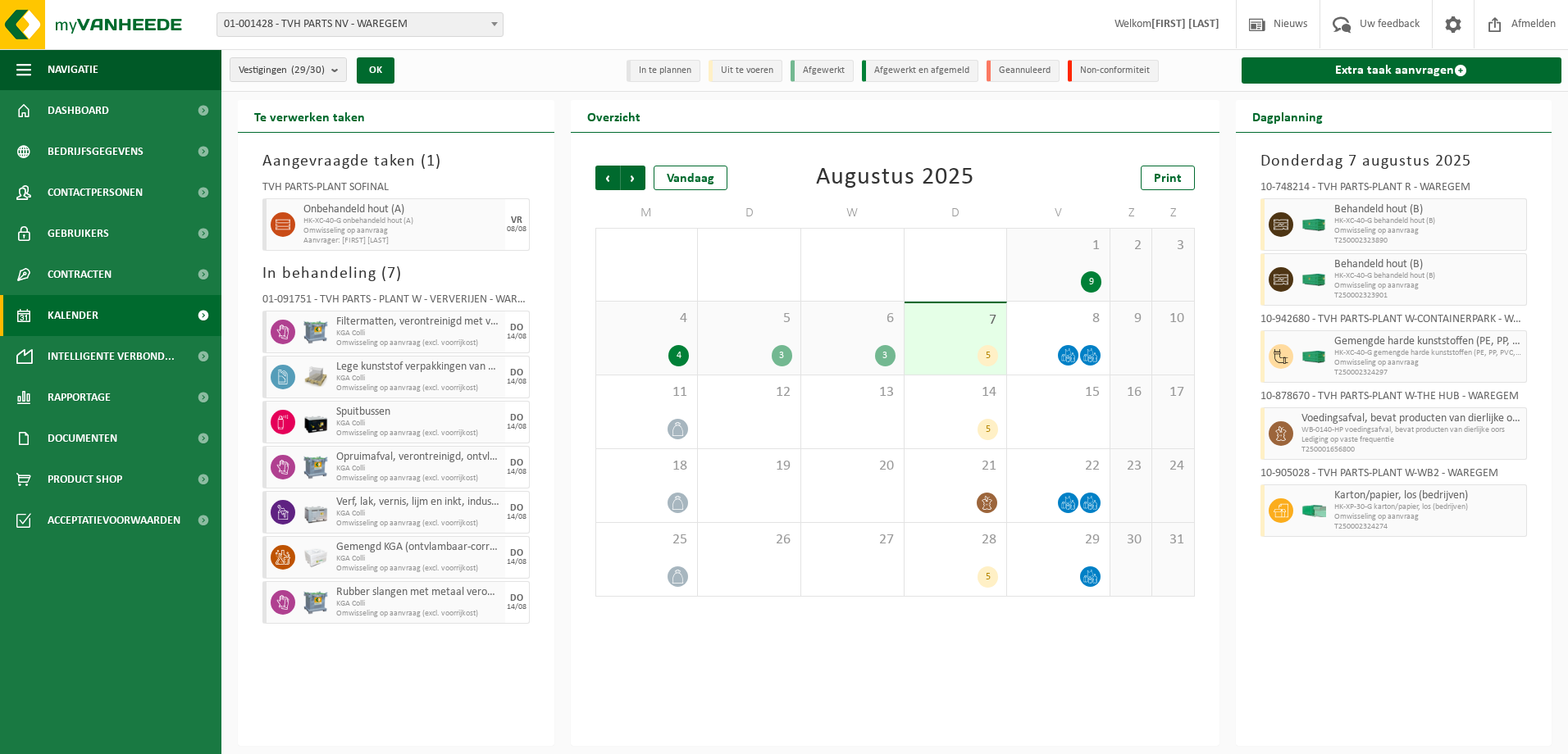 scroll, scrollTop: 0, scrollLeft: 0, axis: both 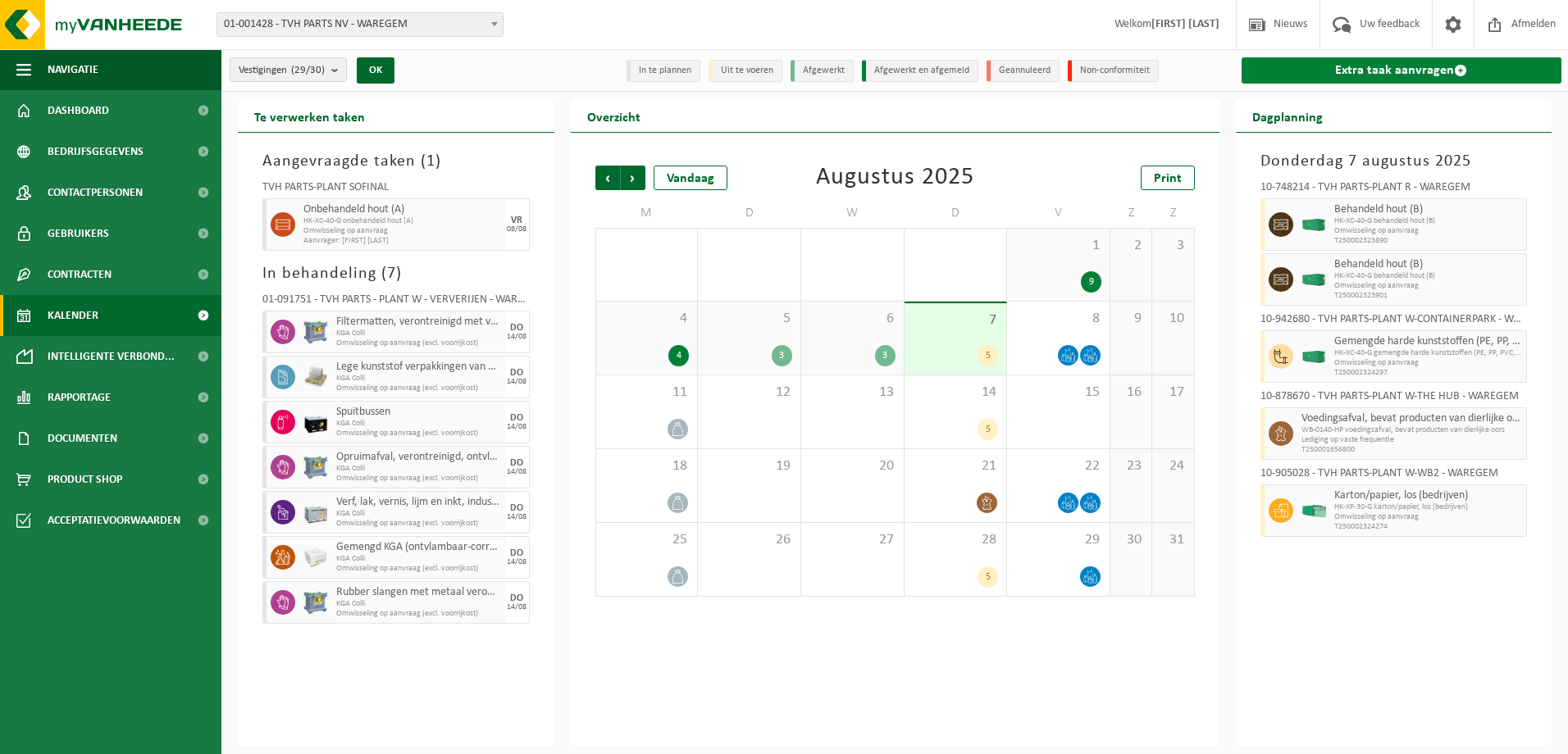 click at bounding box center [1461, 70] 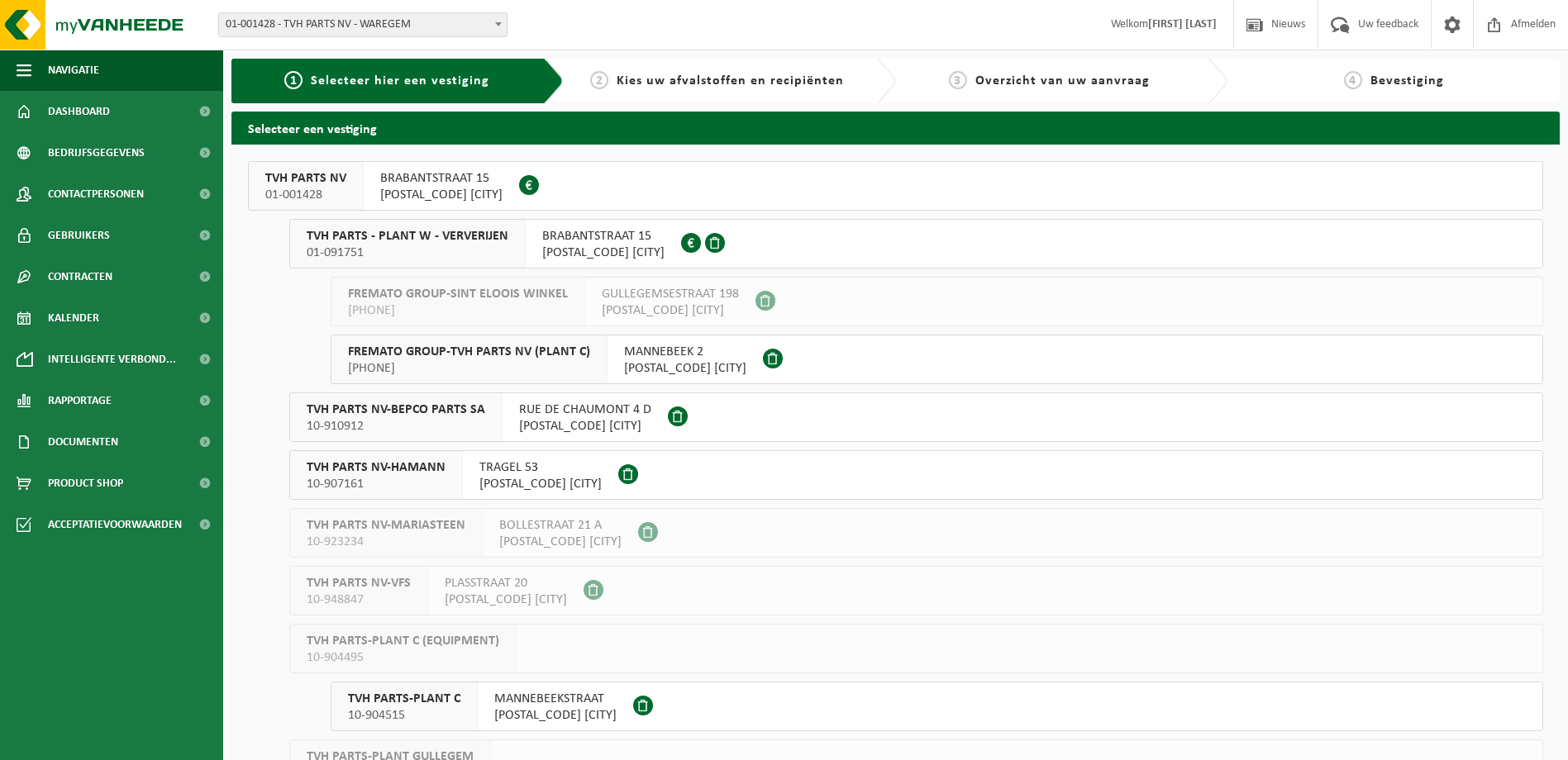 scroll, scrollTop: 0, scrollLeft: 0, axis: both 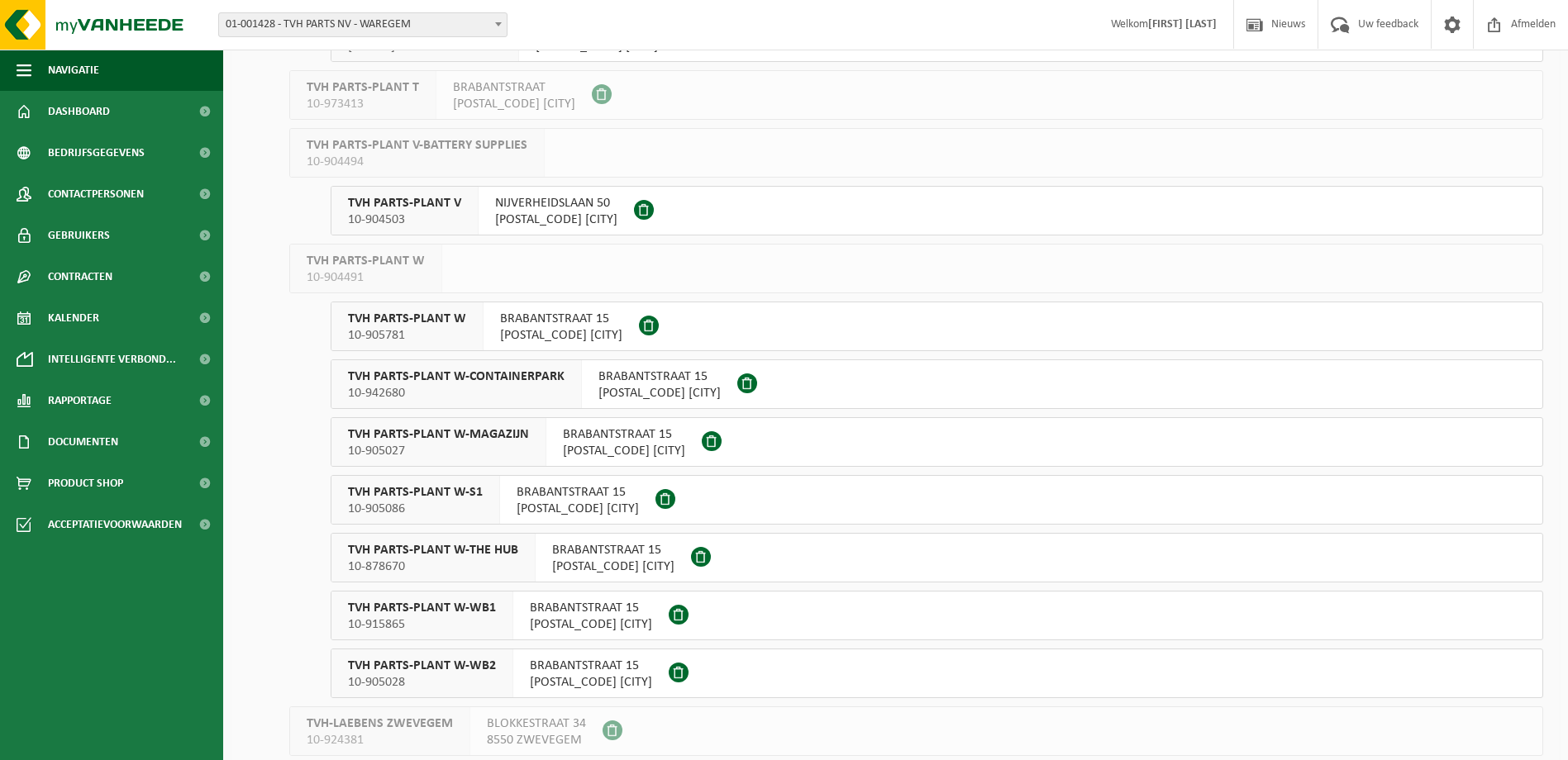 click on "10-905781" at bounding box center [407, 335] 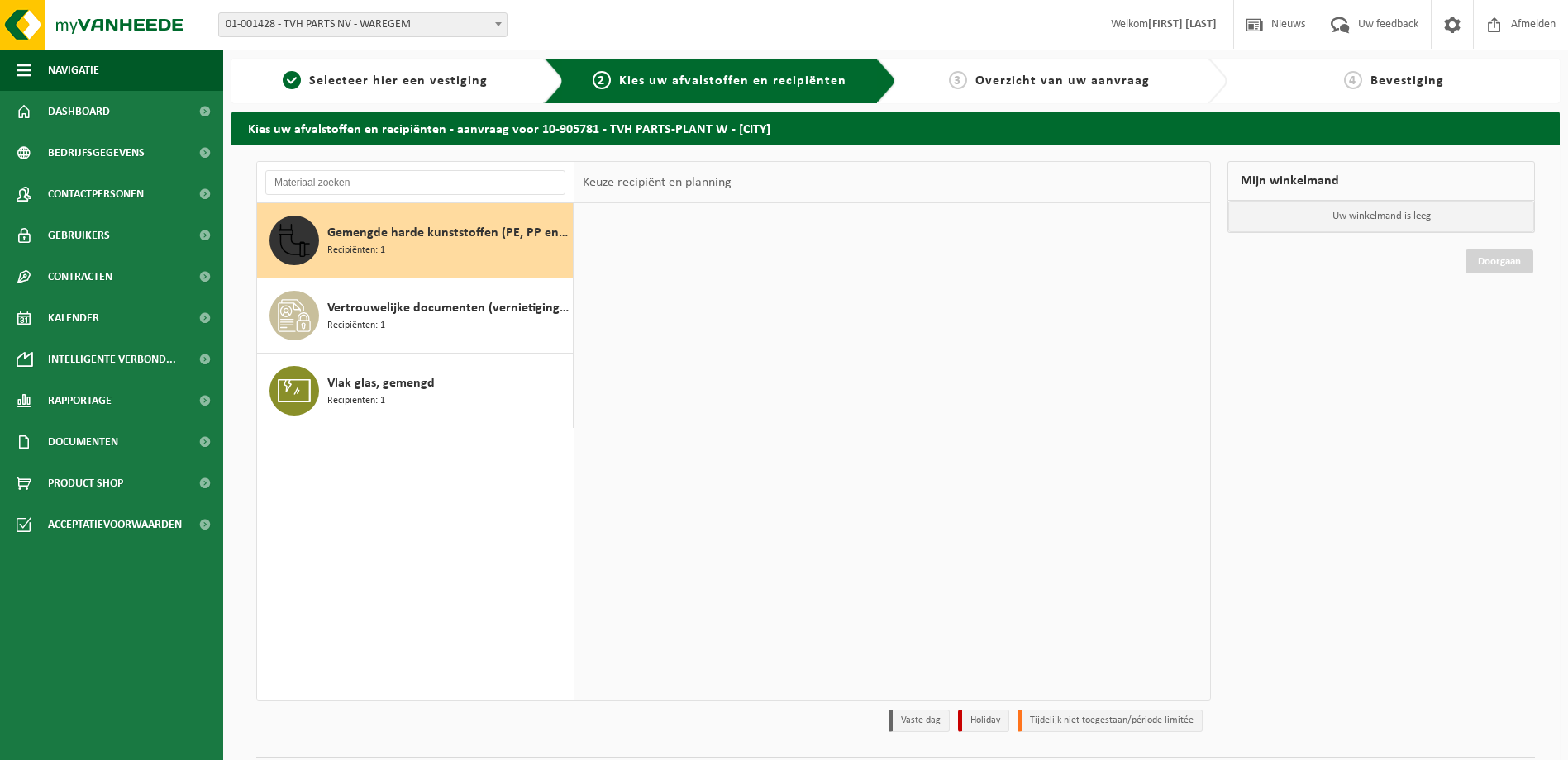 scroll, scrollTop: 0, scrollLeft: 0, axis: both 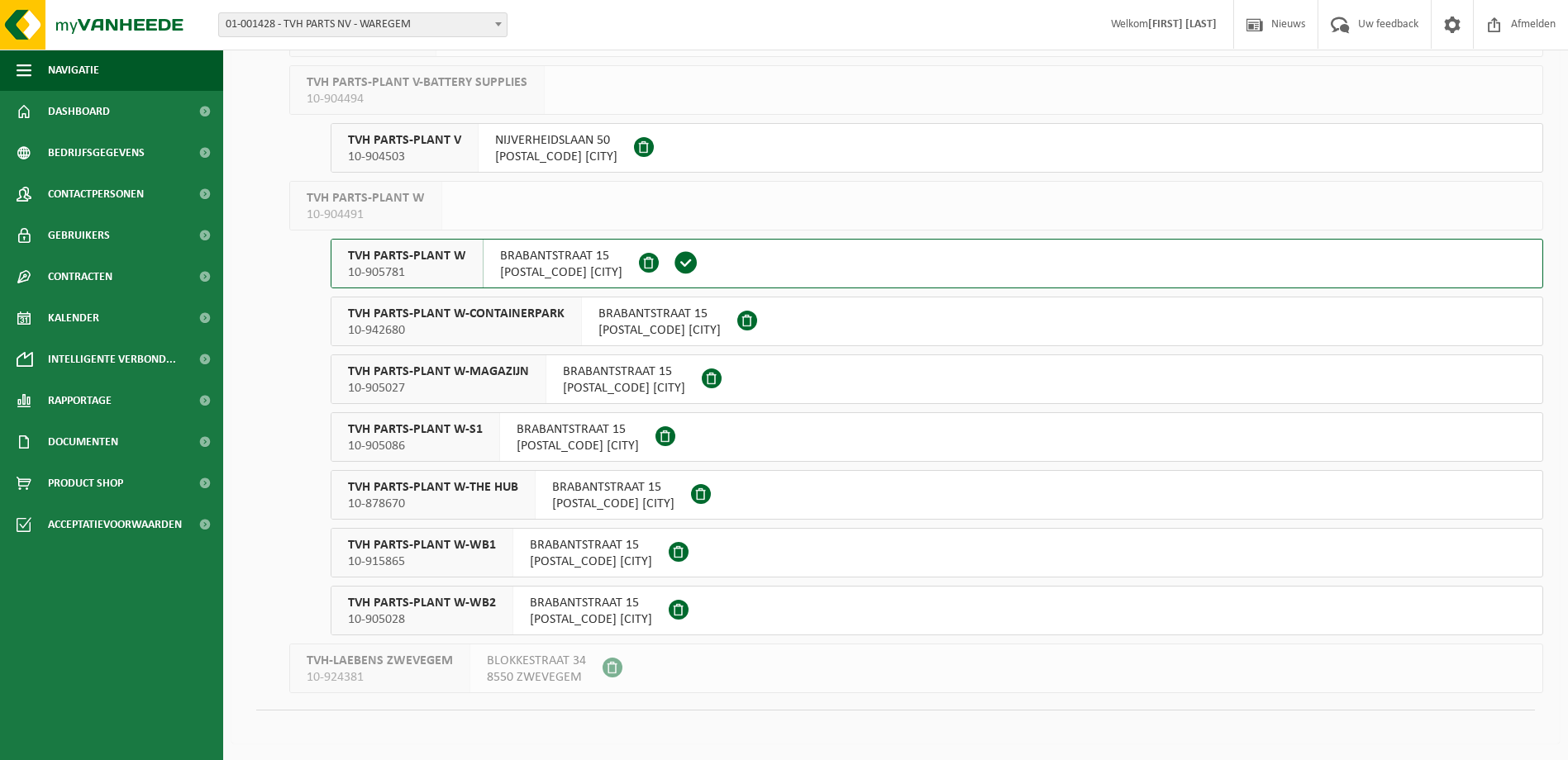 click on "TVH PARTS-PLANT W-WB2" at bounding box center [422, 603] 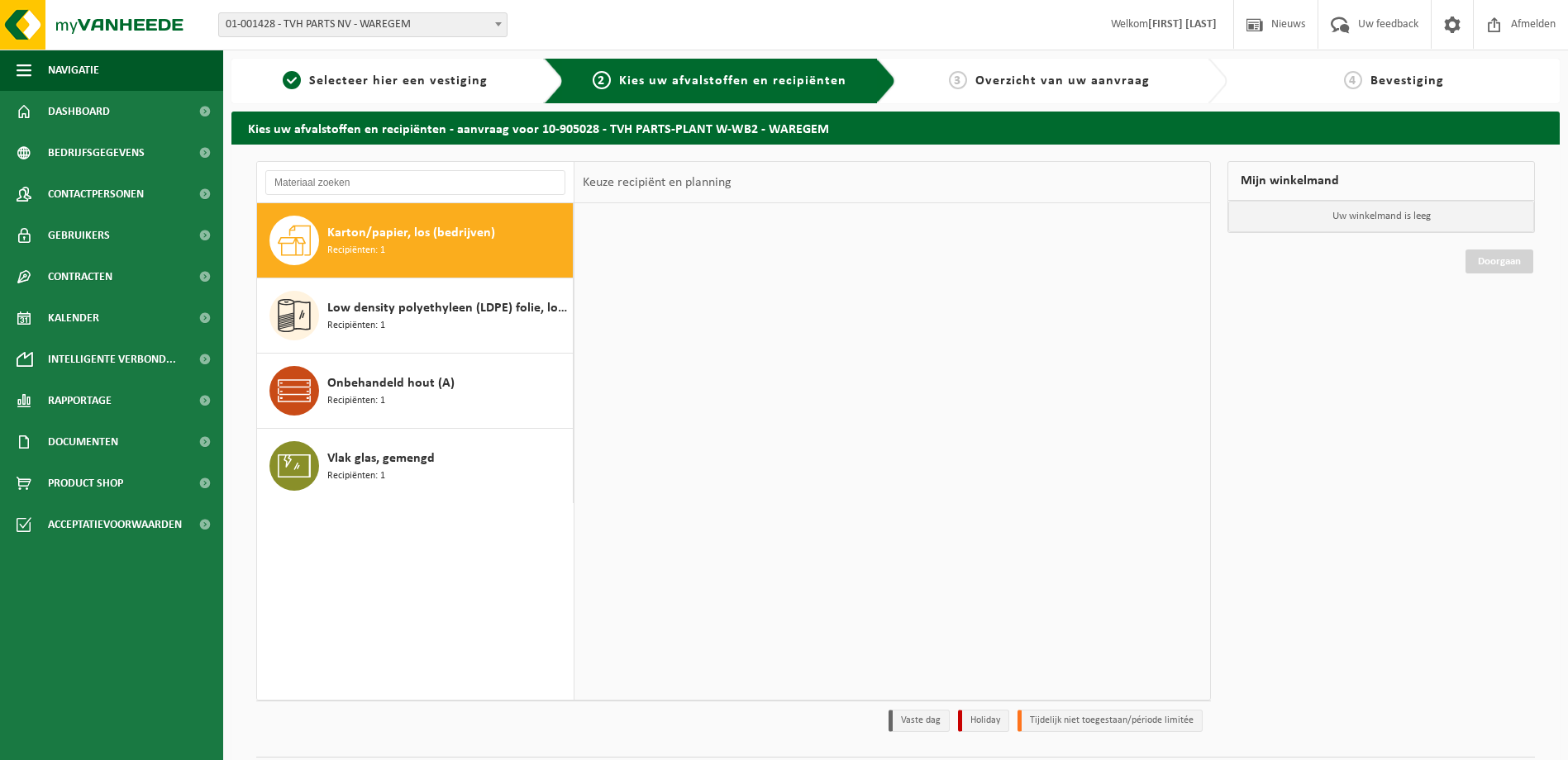scroll, scrollTop: 0, scrollLeft: 0, axis: both 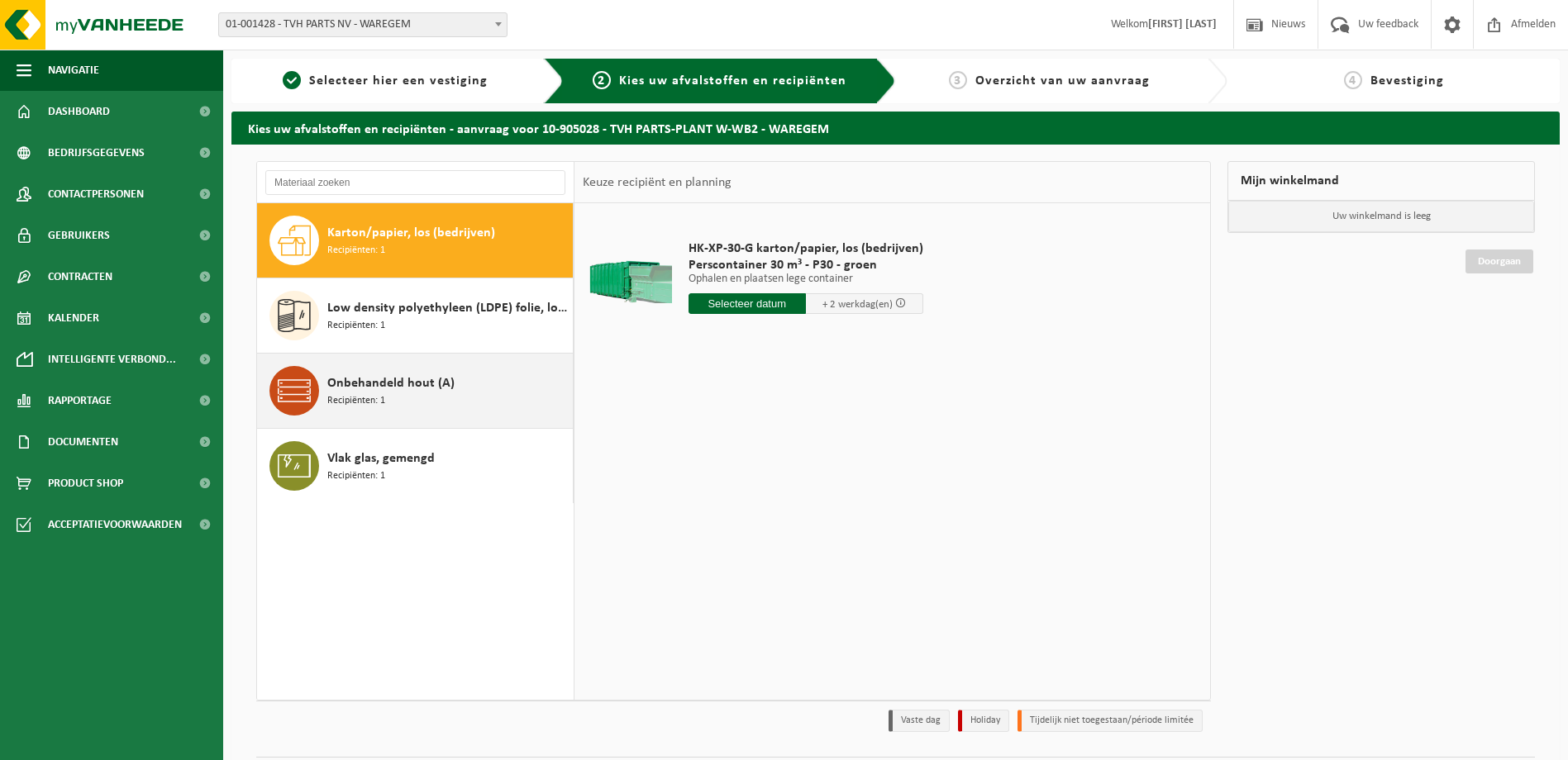 click on "Recipiënten: 1" at bounding box center [356, 401] 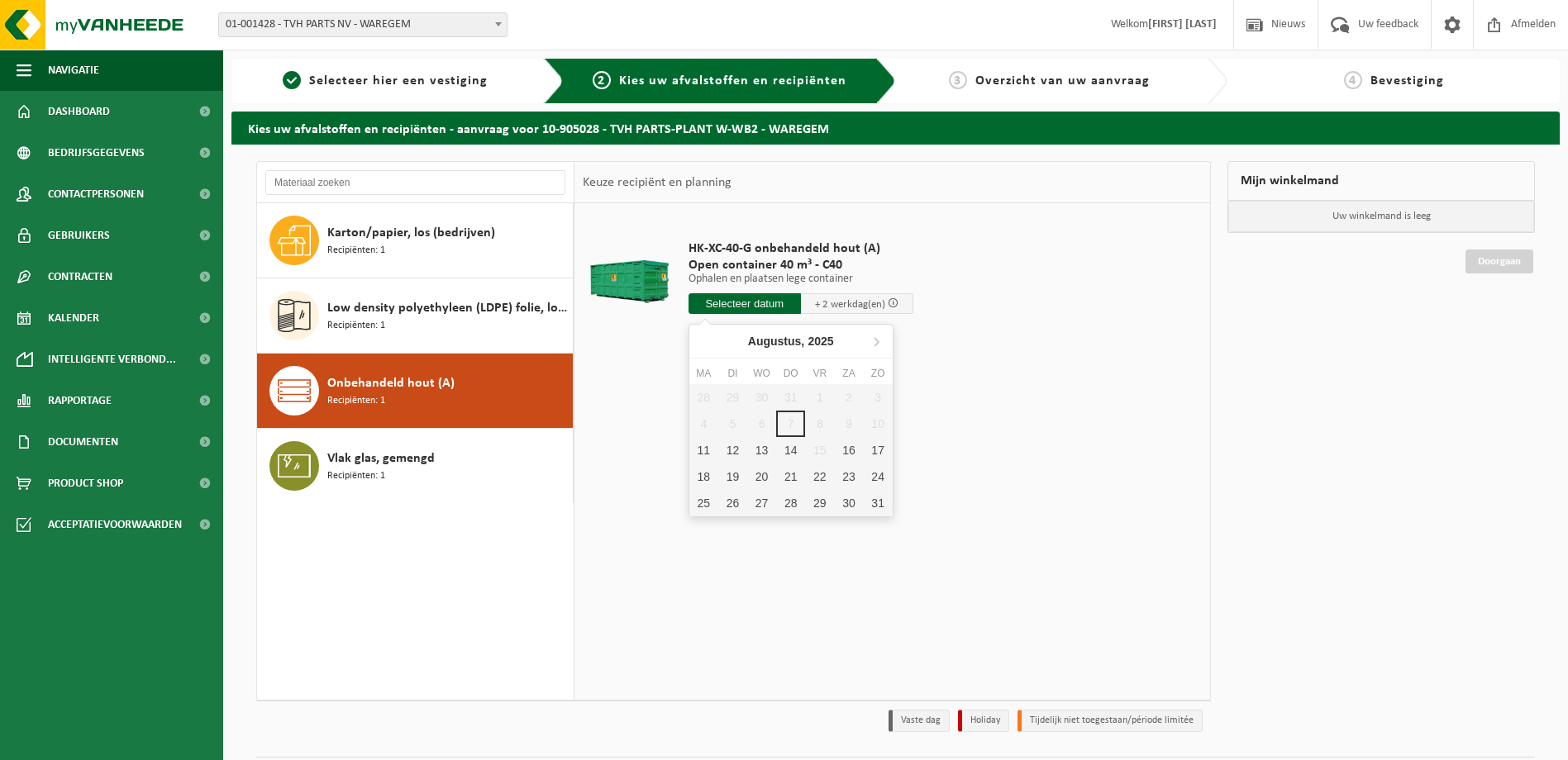 click at bounding box center (745, 303) 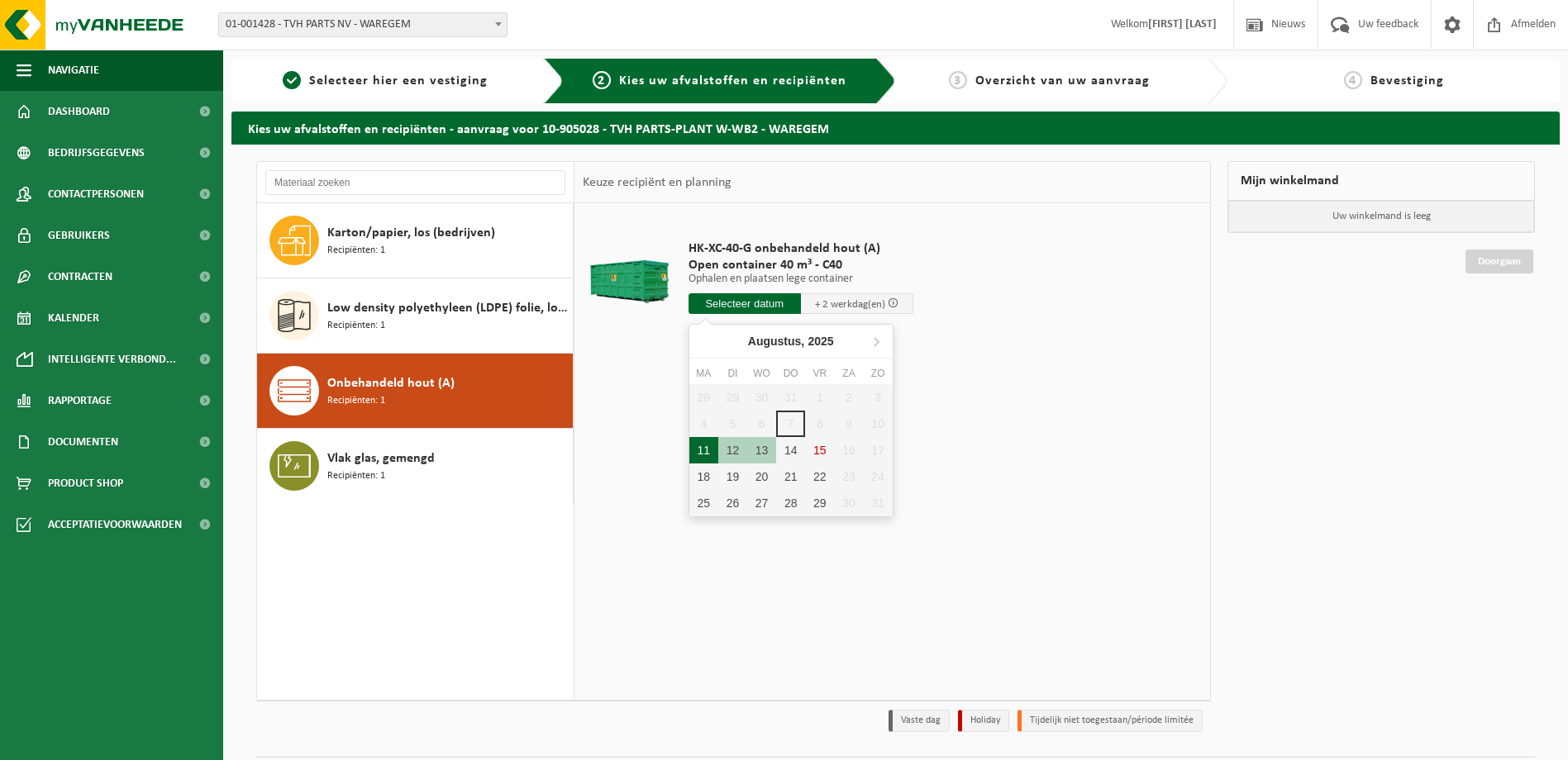 click on "11" at bounding box center [703, 450] 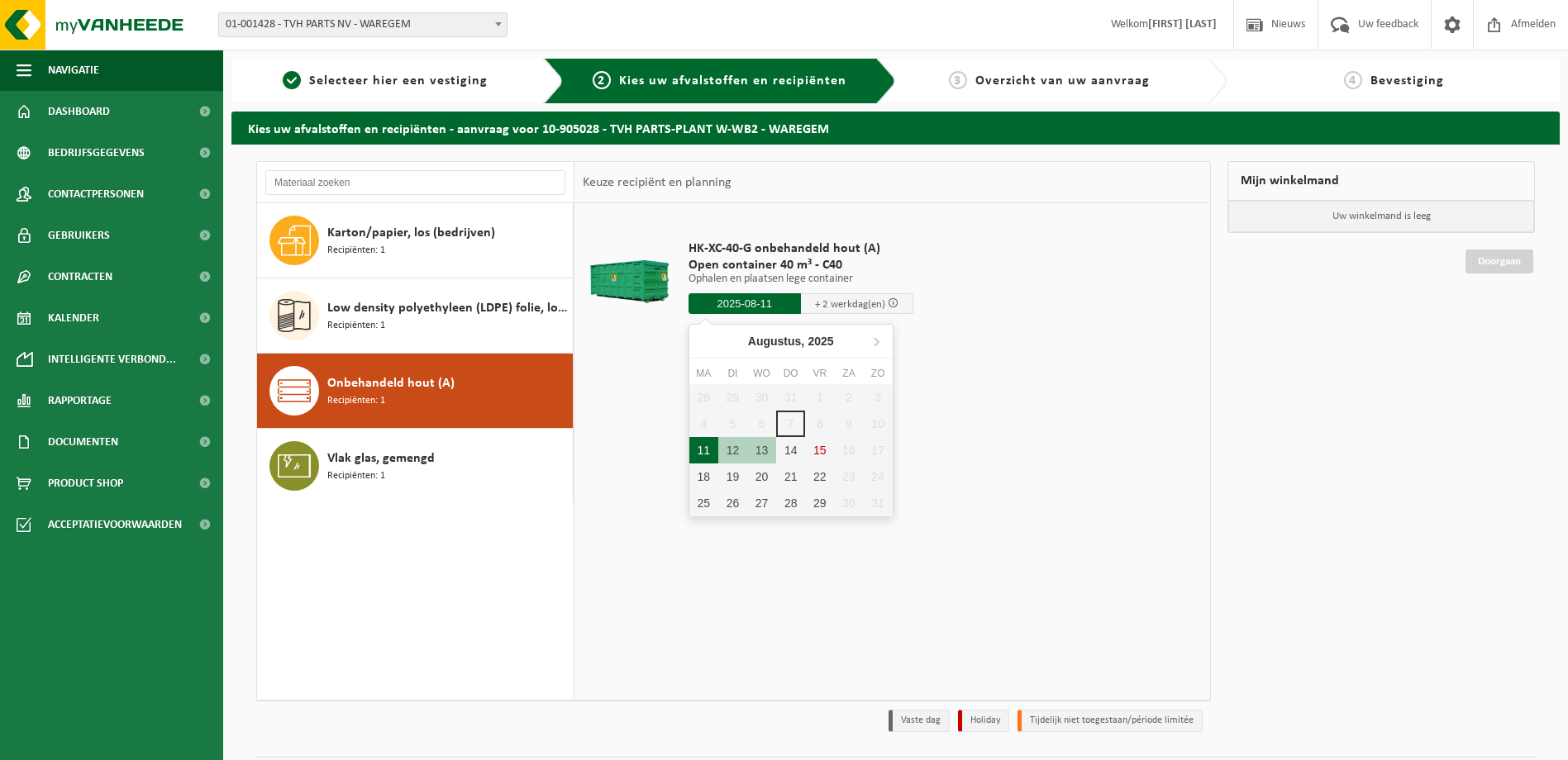 type on "Van 2025-08-11" 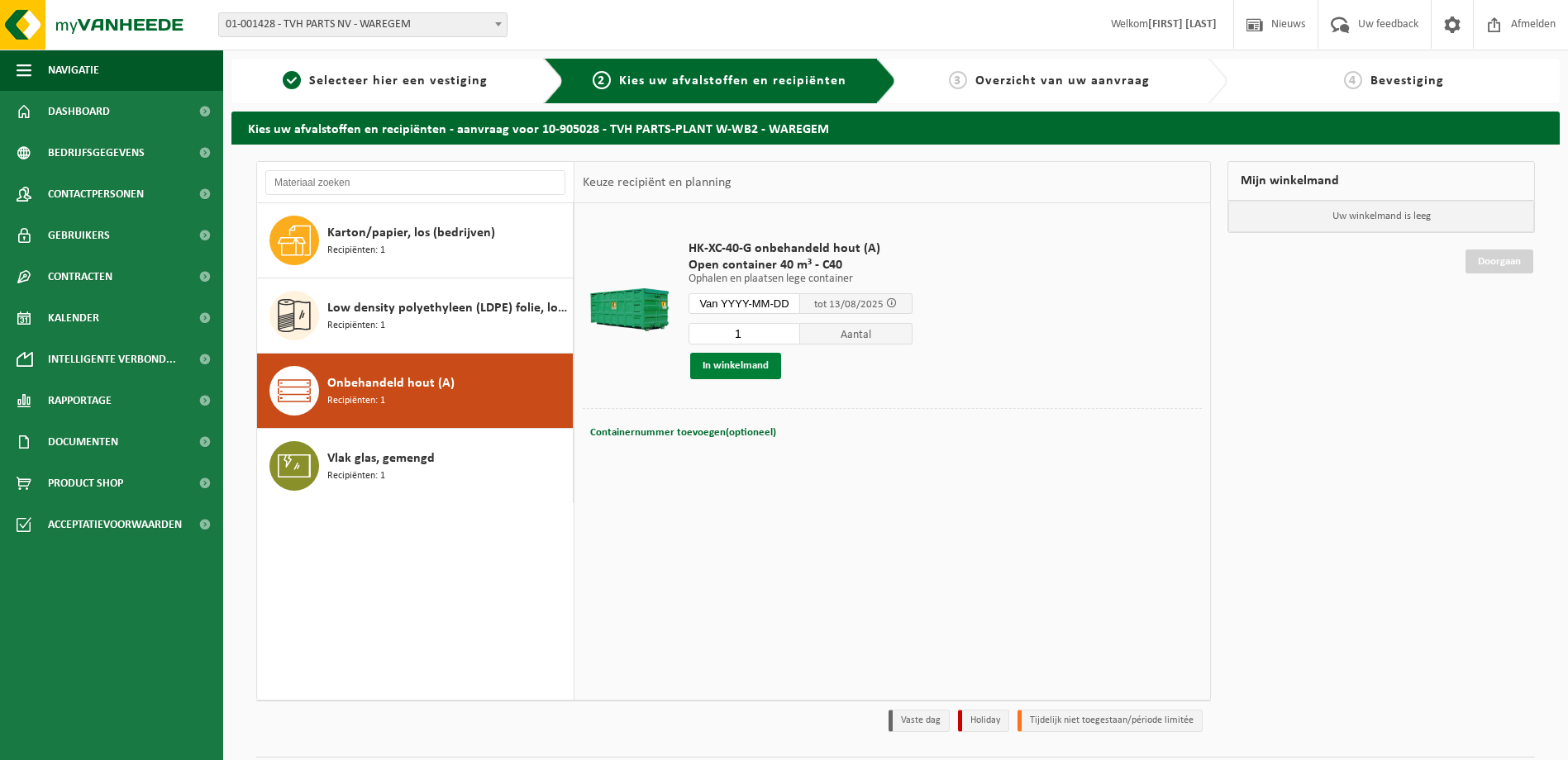 click on "In winkelmand" at bounding box center (736, 366) 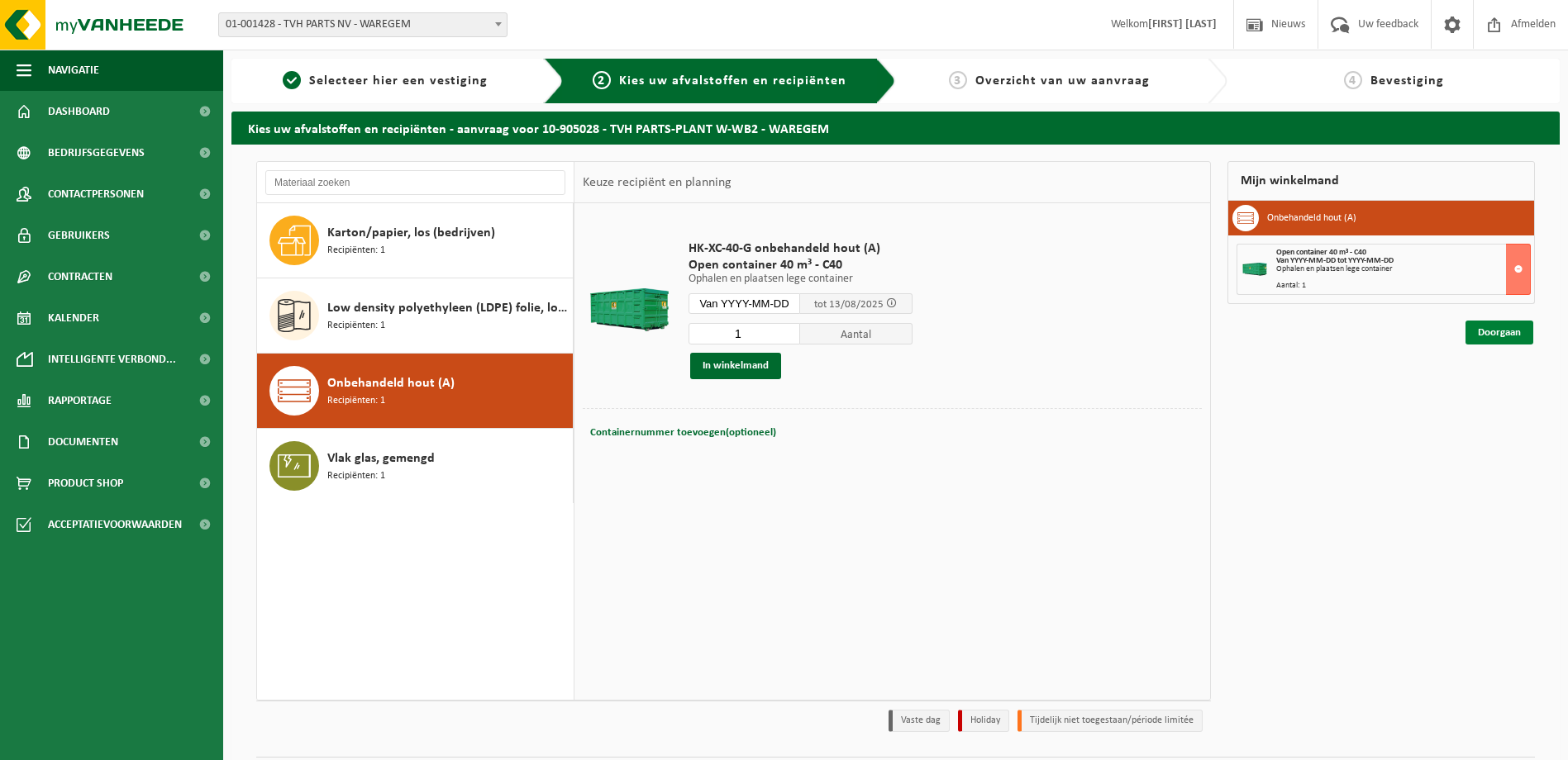 click on "Doorgaan" at bounding box center [1499, 332] 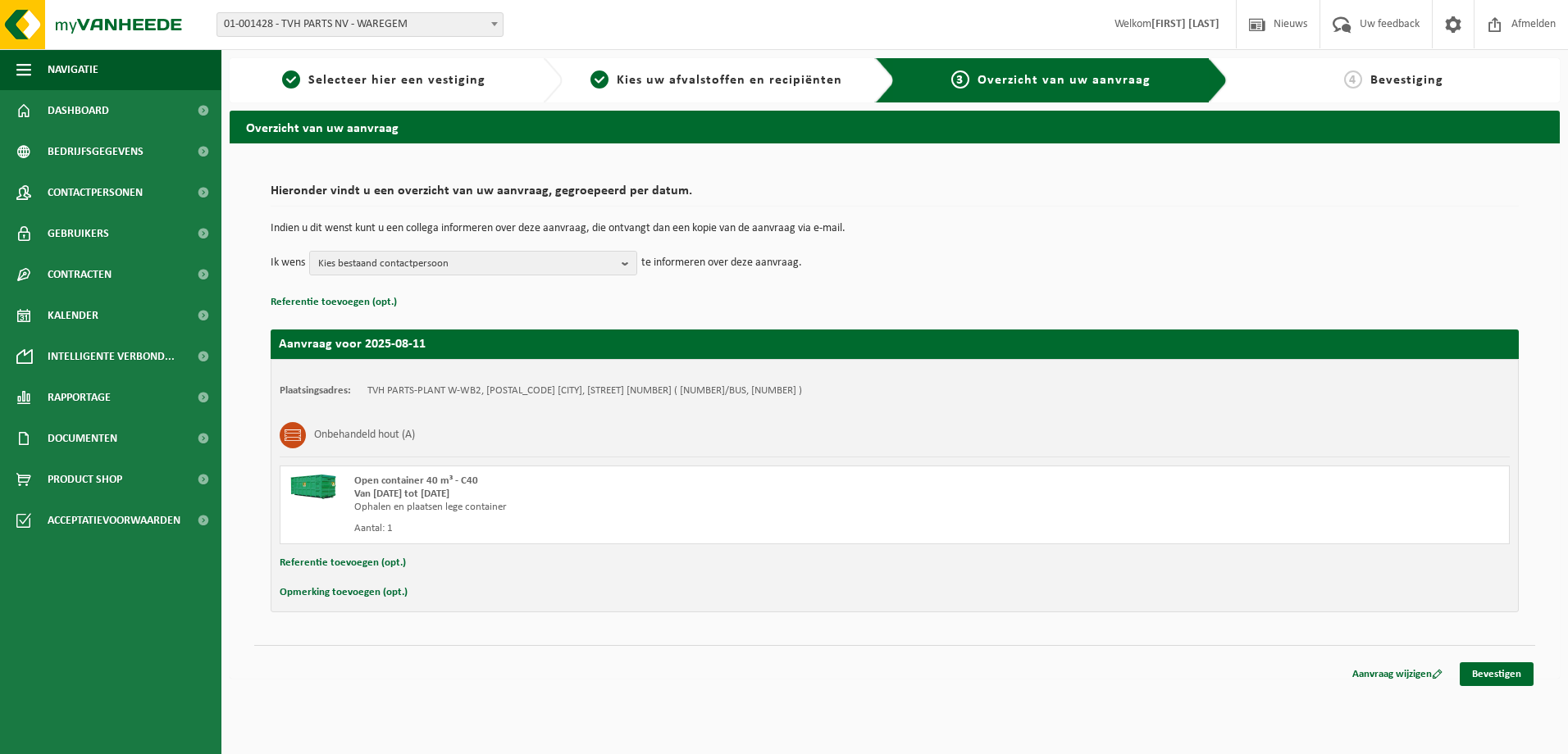 scroll, scrollTop: 0, scrollLeft: 0, axis: both 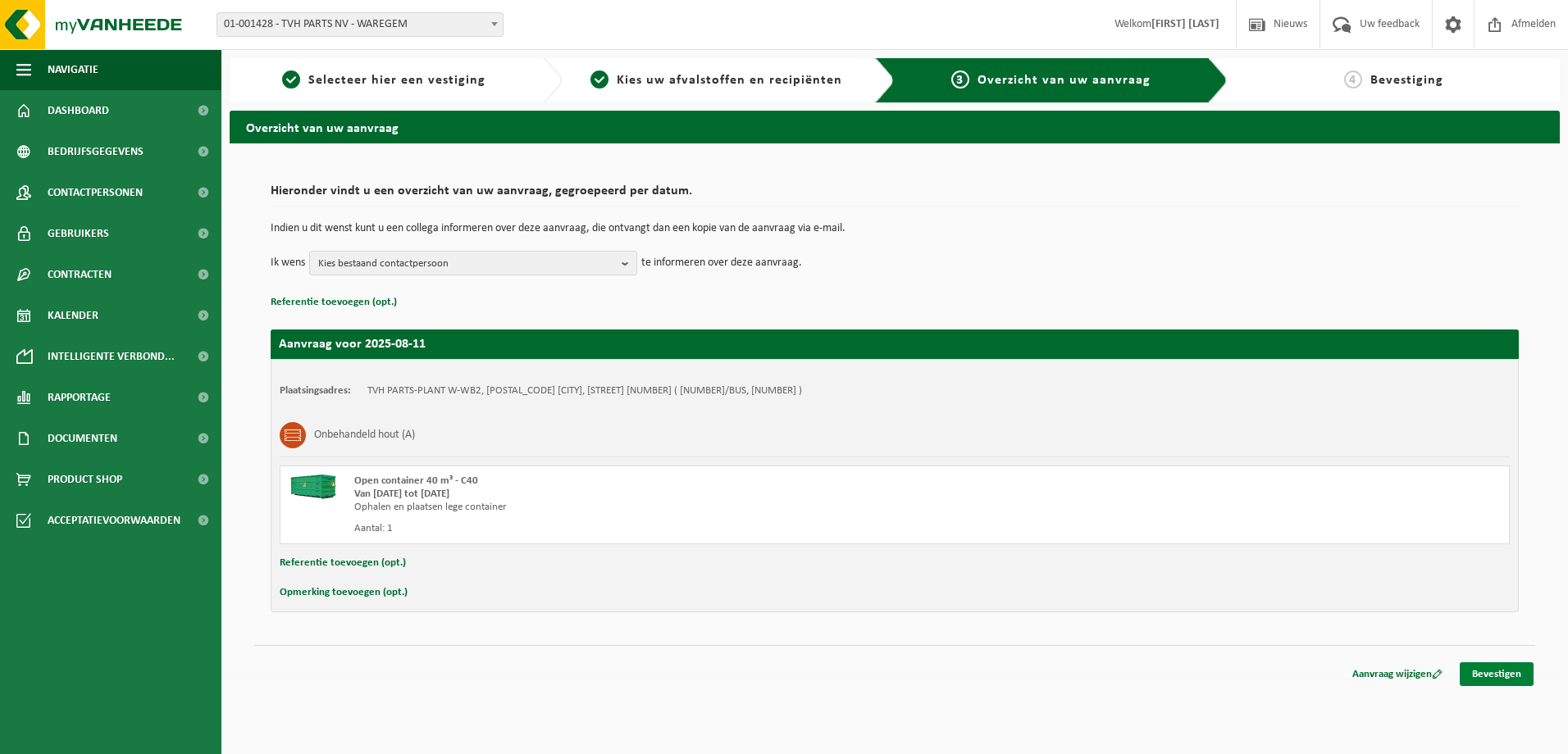 click on "Bevestigen" at bounding box center [1497, 674] 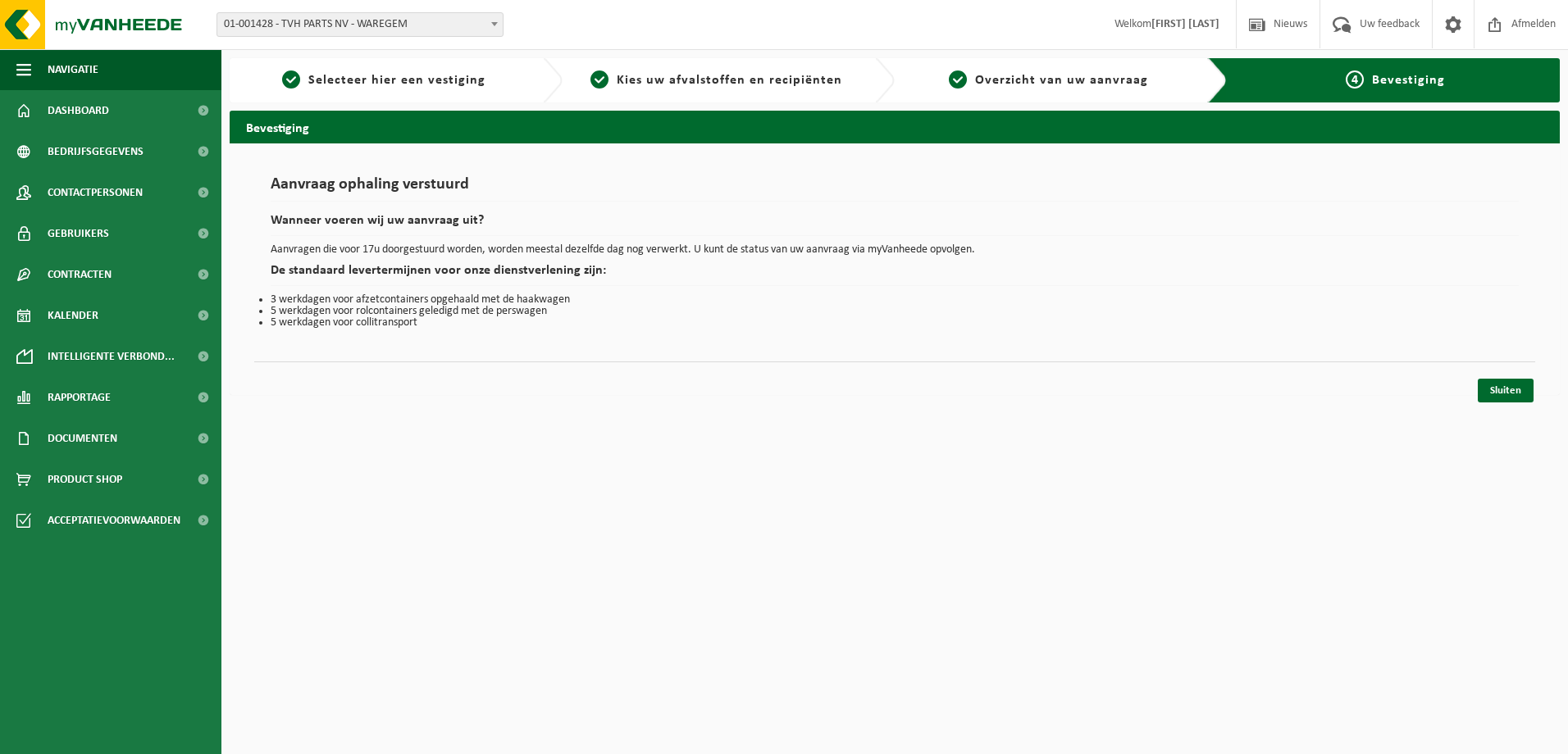 scroll, scrollTop: 0, scrollLeft: 0, axis: both 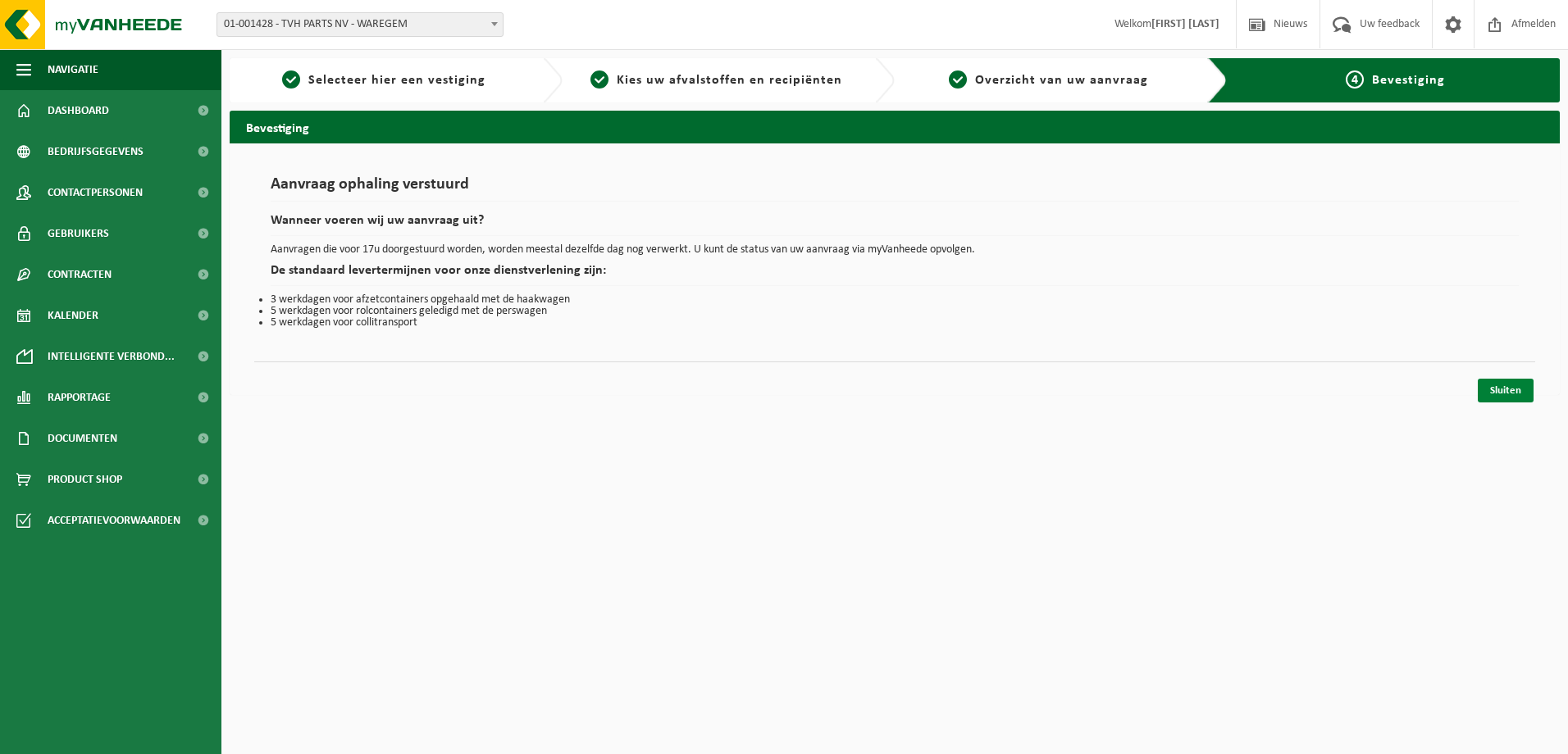 click on "Sluiten" at bounding box center [1506, 390] 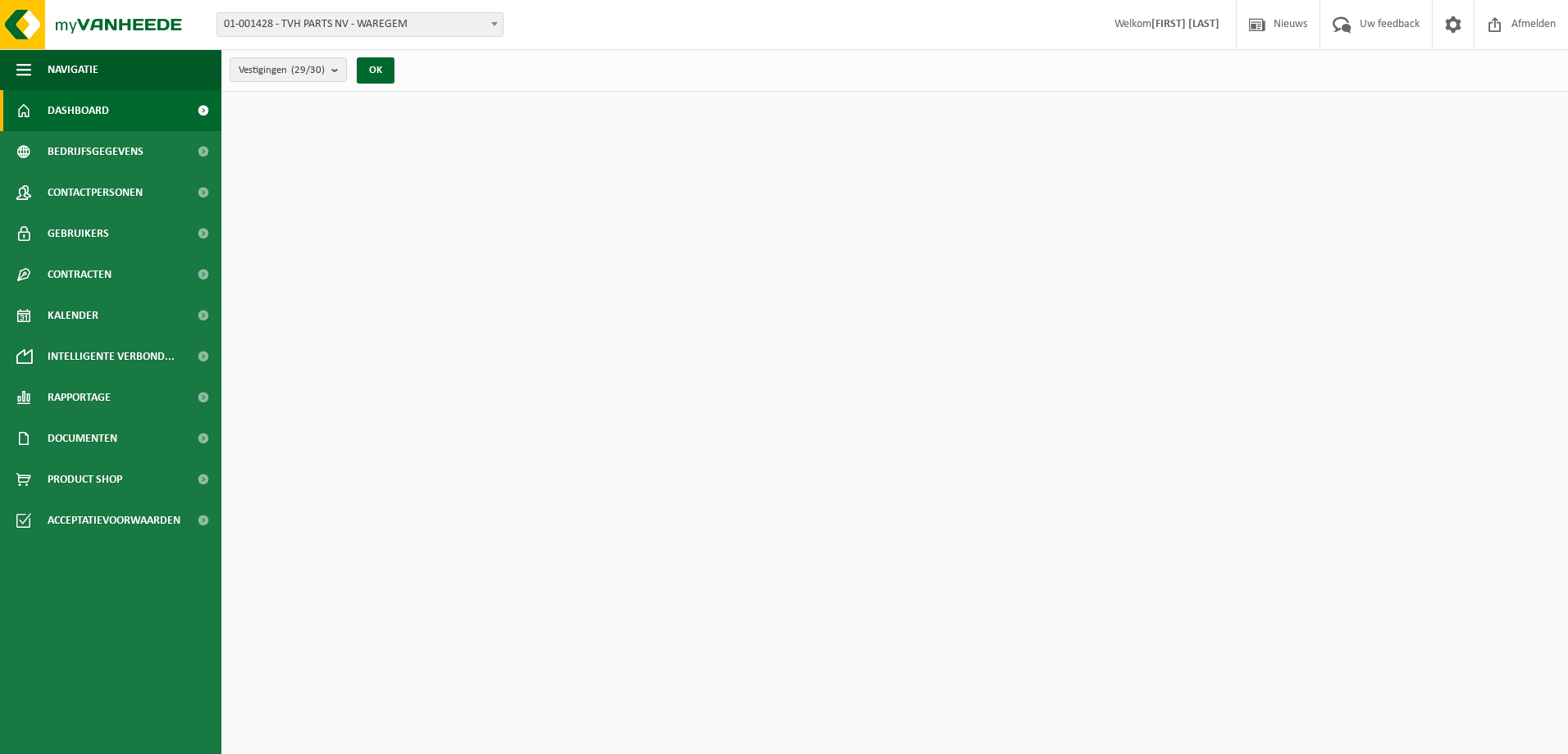 scroll, scrollTop: 0, scrollLeft: 0, axis: both 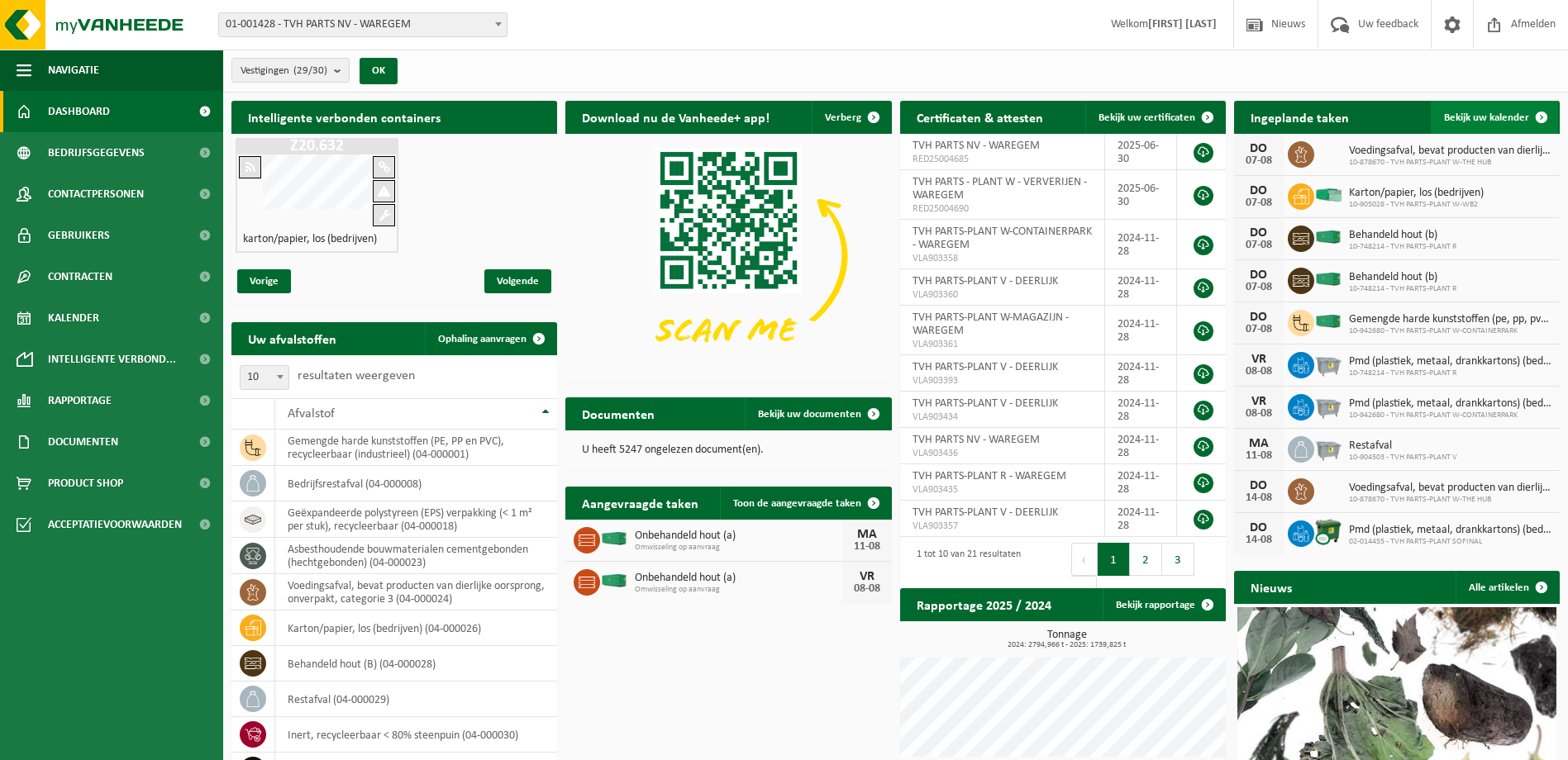 click on "Bekijk uw kalender" at bounding box center (1486, 117) 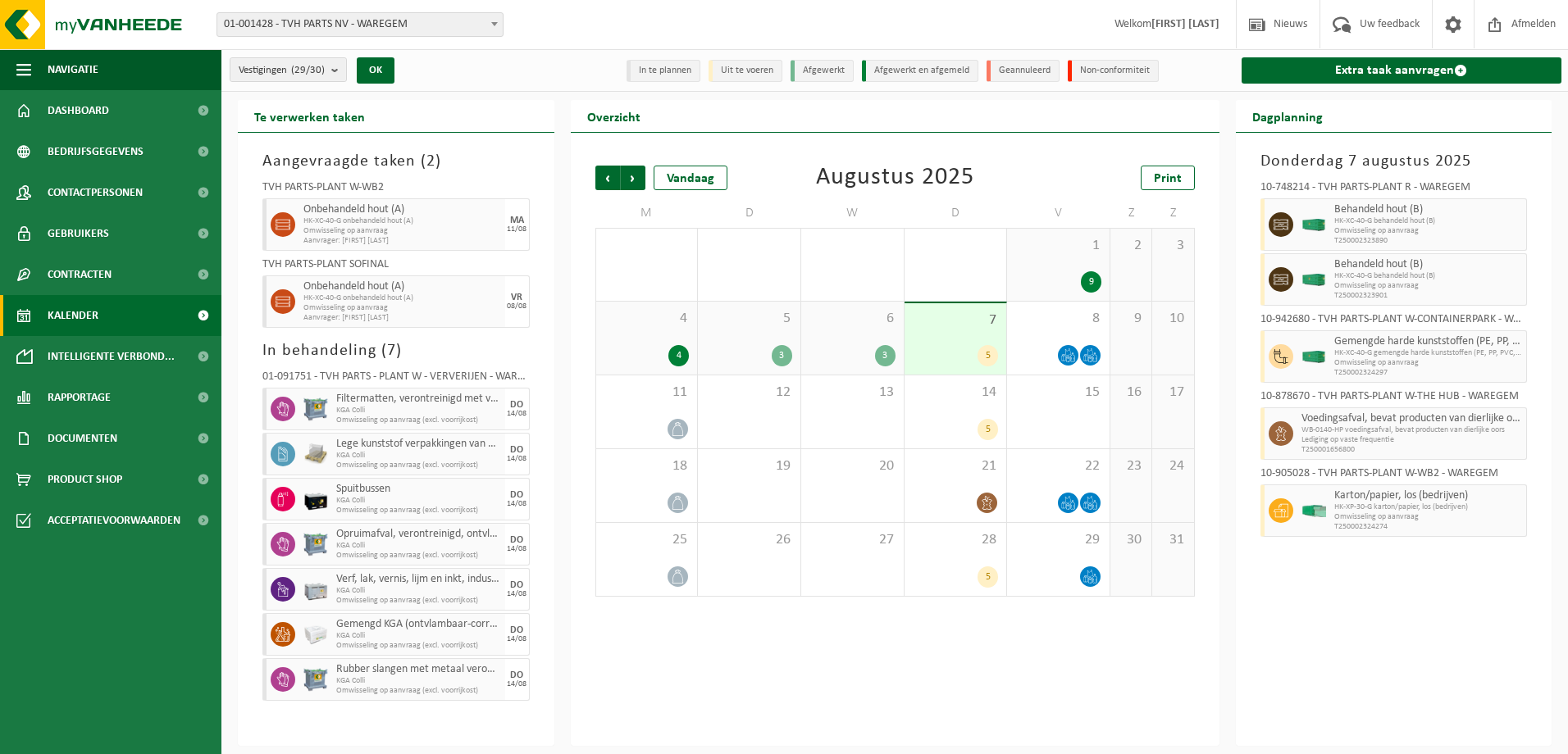 scroll, scrollTop: 0, scrollLeft: 0, axis: both 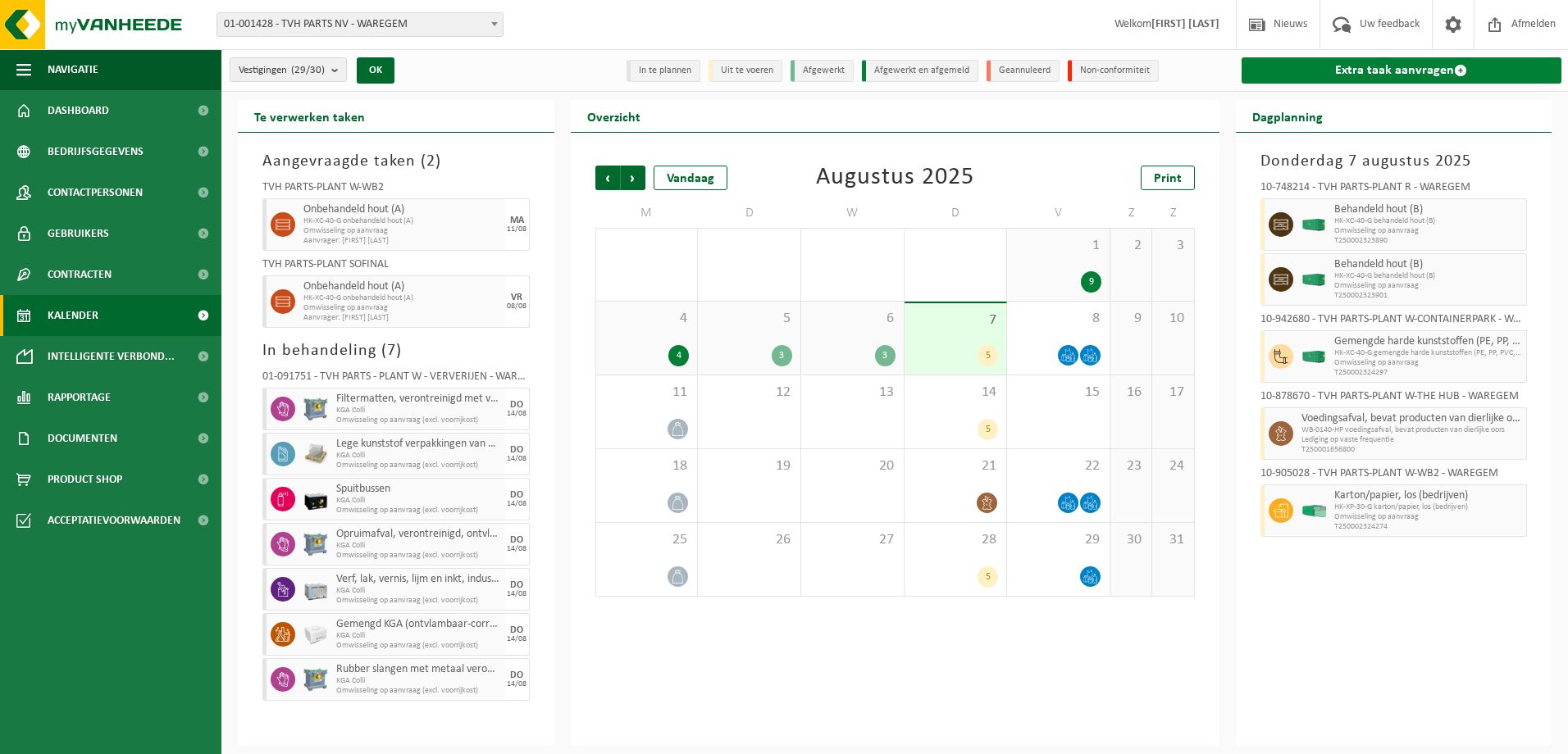 click at bounding box center (1461, 70) 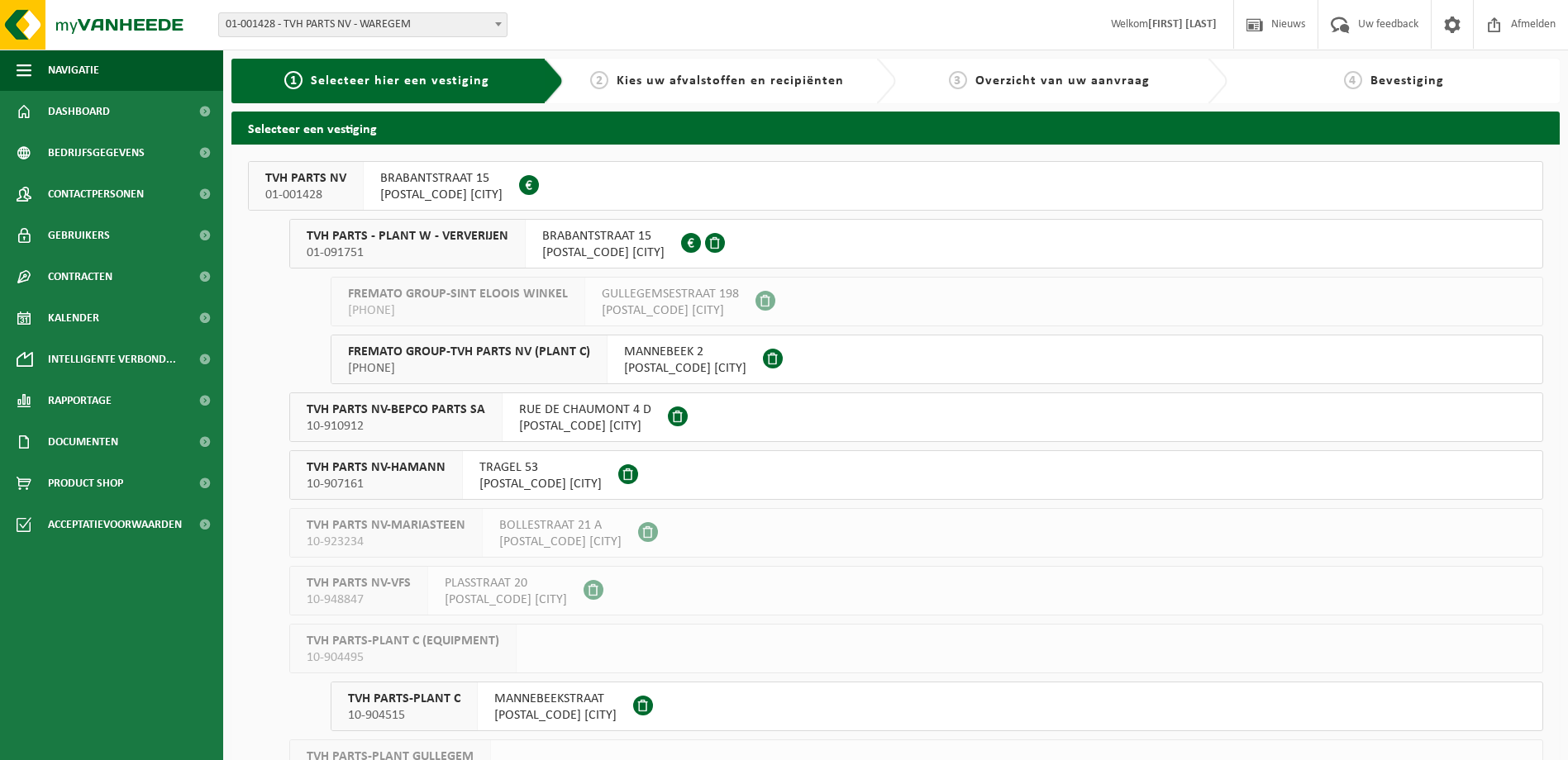 scroll, scrollTop: 0, scrollLeft: 0, axis: both 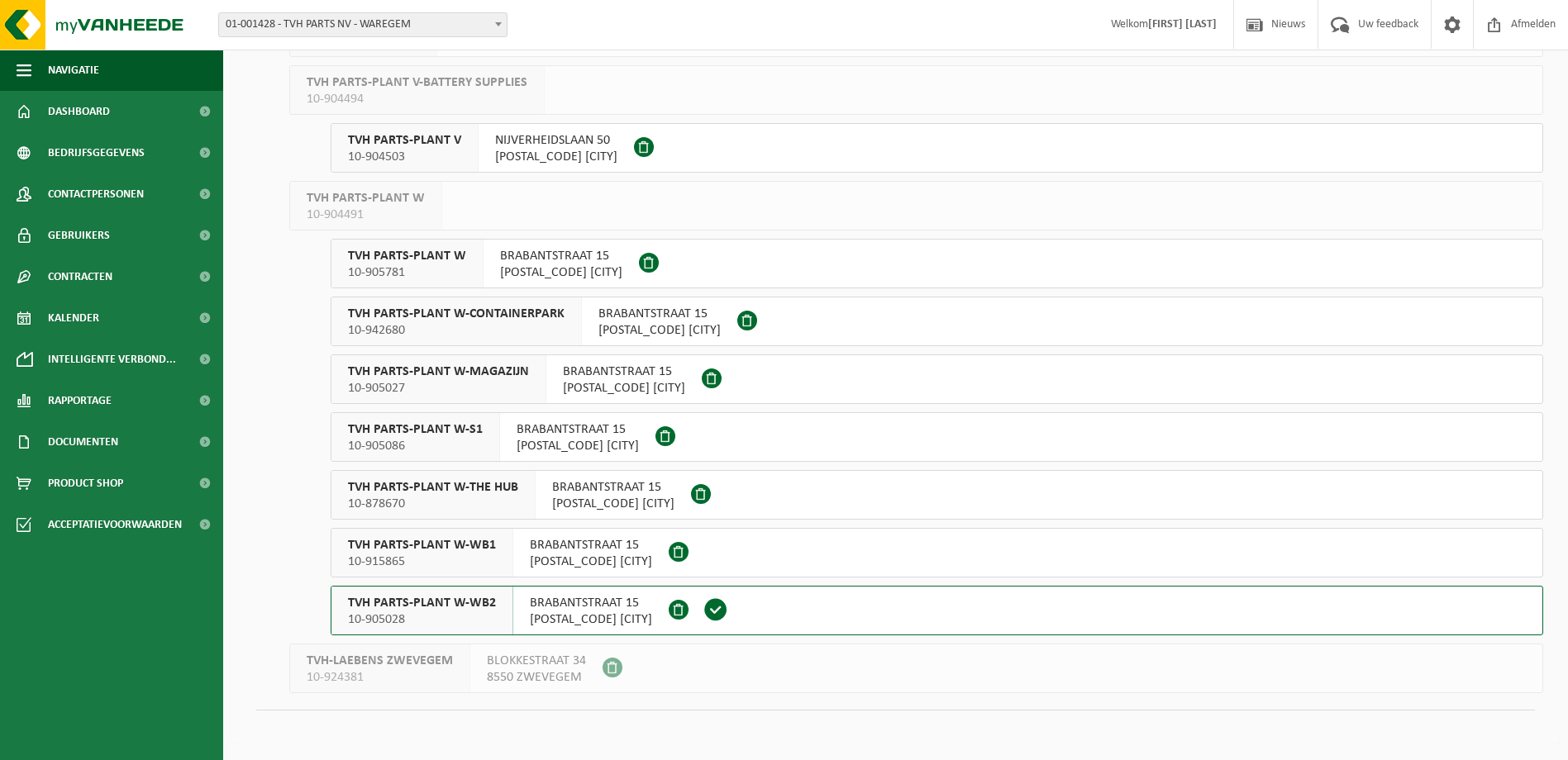 click on "TVH PARTS-PLANT W-MAGAZIJN" at bounding box center (438, 372) 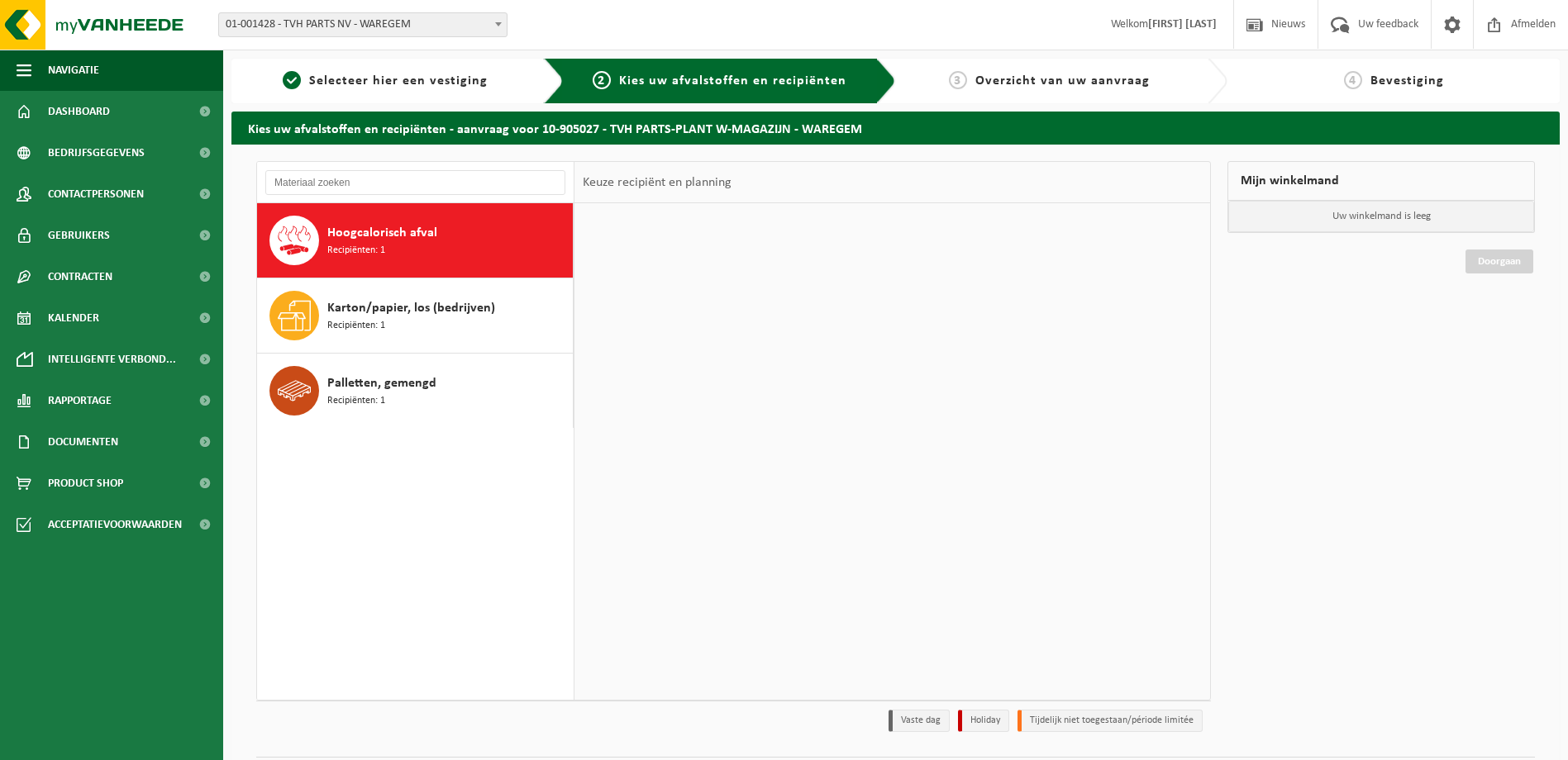 scroll, scrollTop: 0, scrollLeft: 0, axis: both 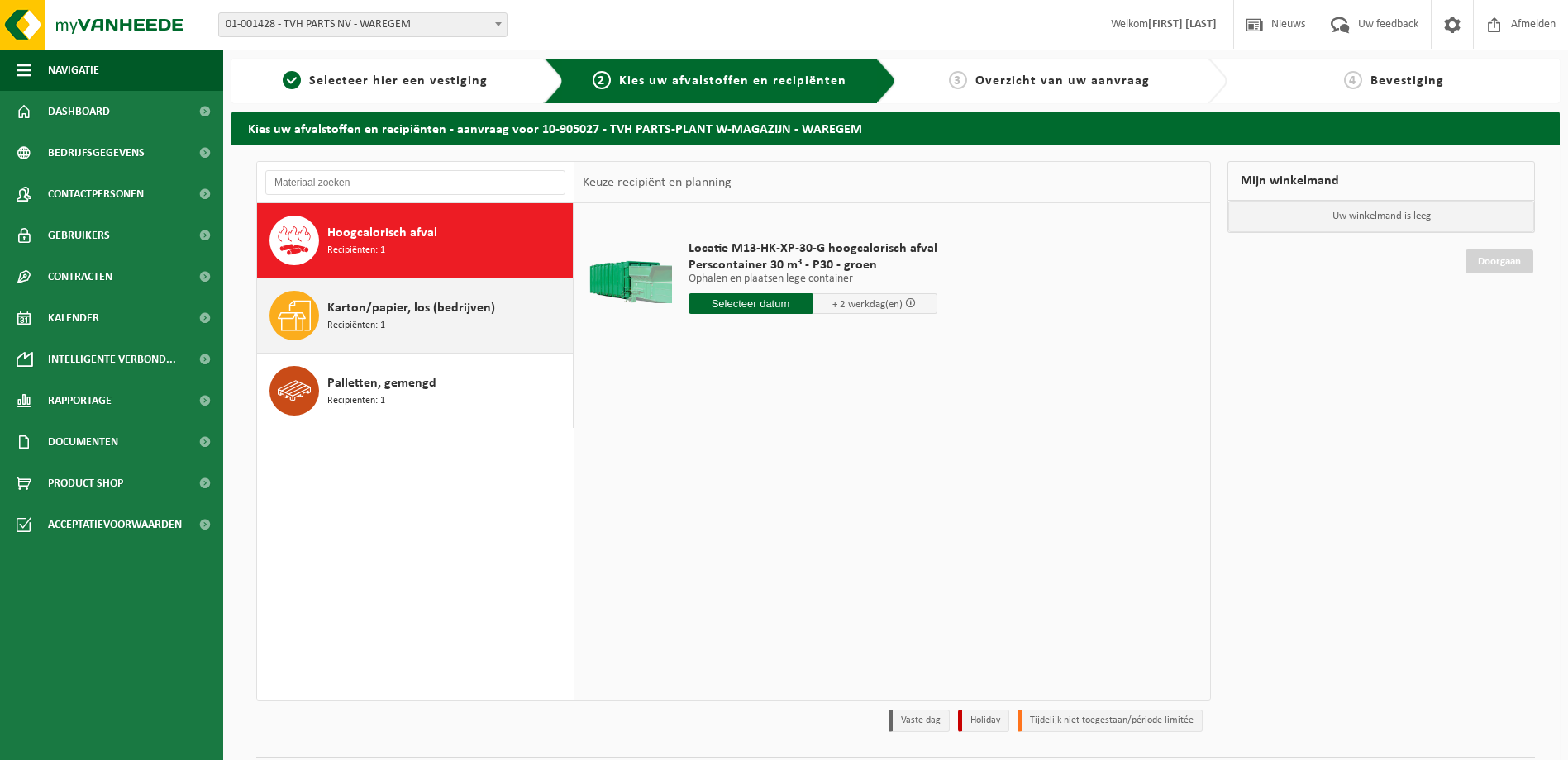 click on "Recipiënten: 1" at bounding box center (356, 325) 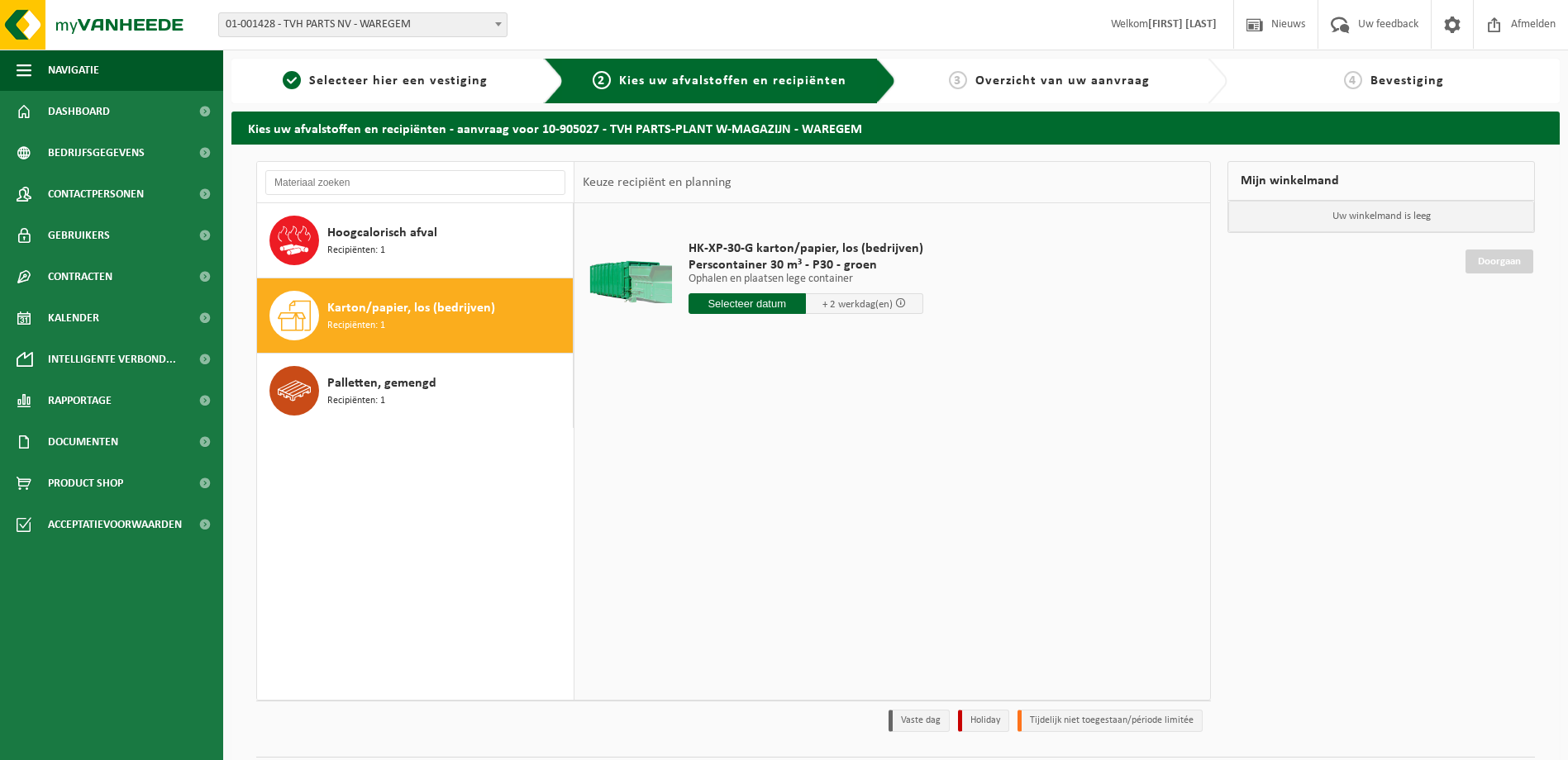 click at bounding box center [747, 303] 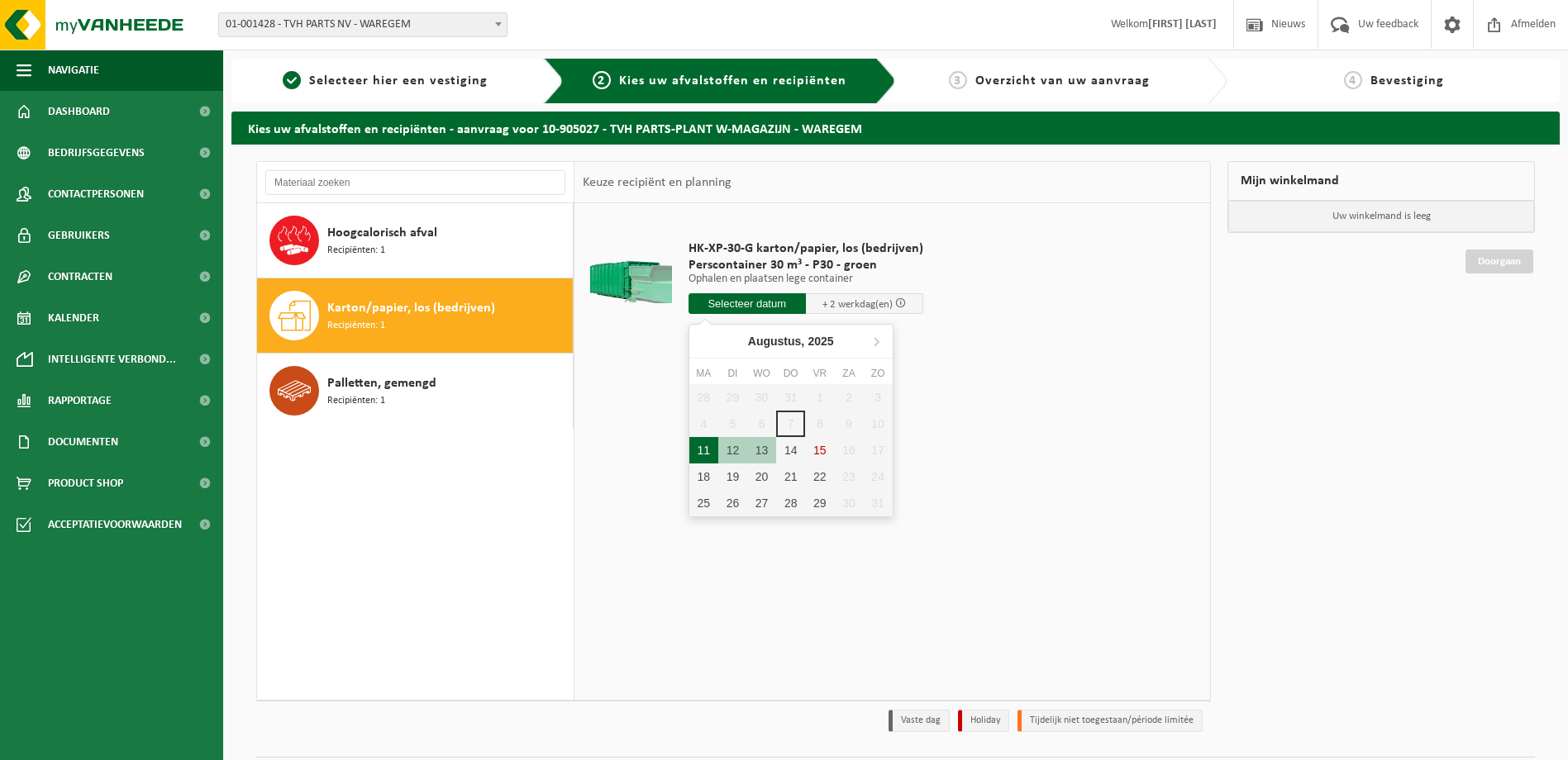 click on "11" at bounding box center (703, 450) 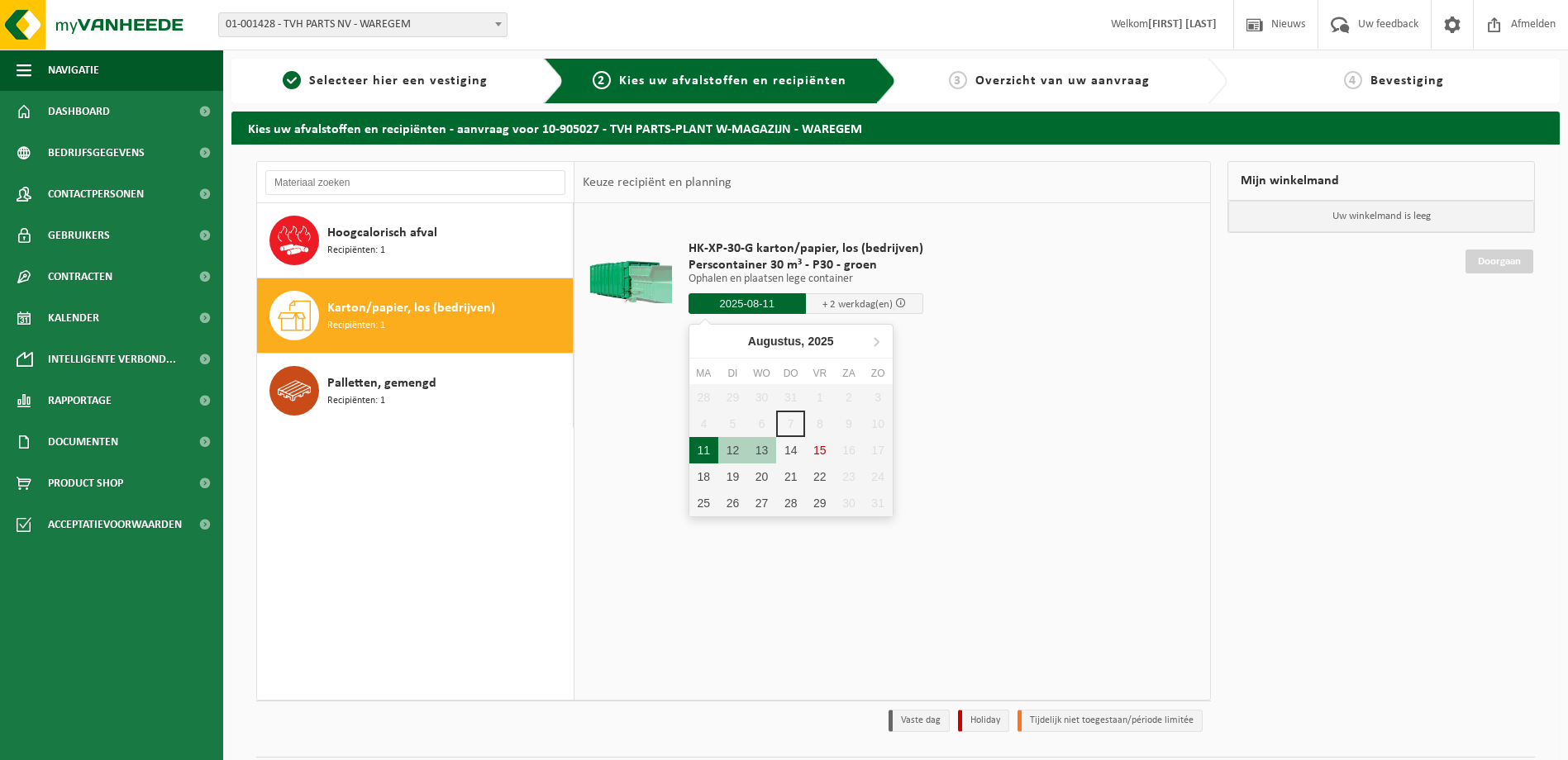type on "Van 2025-08-11" 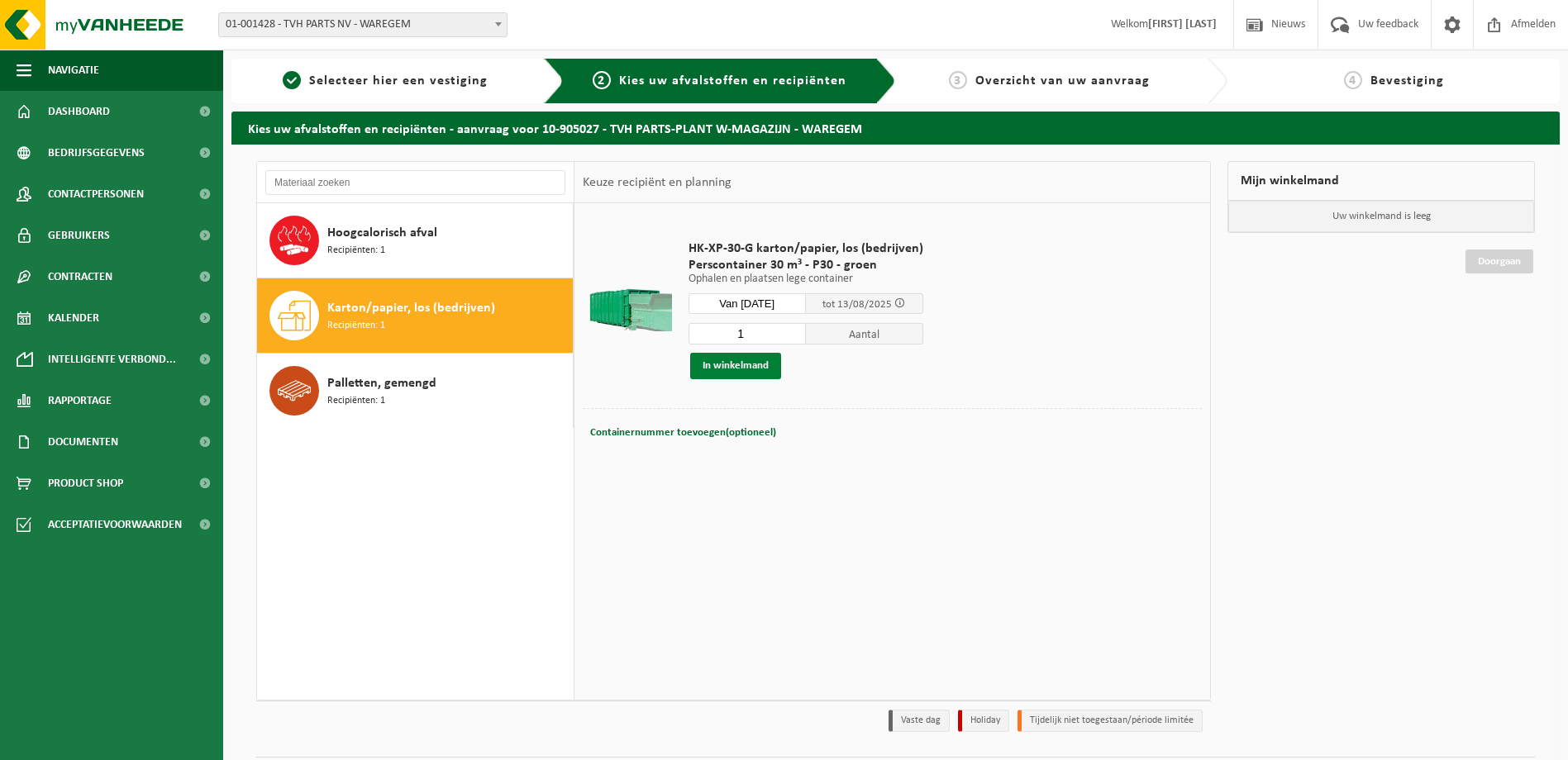 click on "In winkelmand" at bounding box center [736, 366] 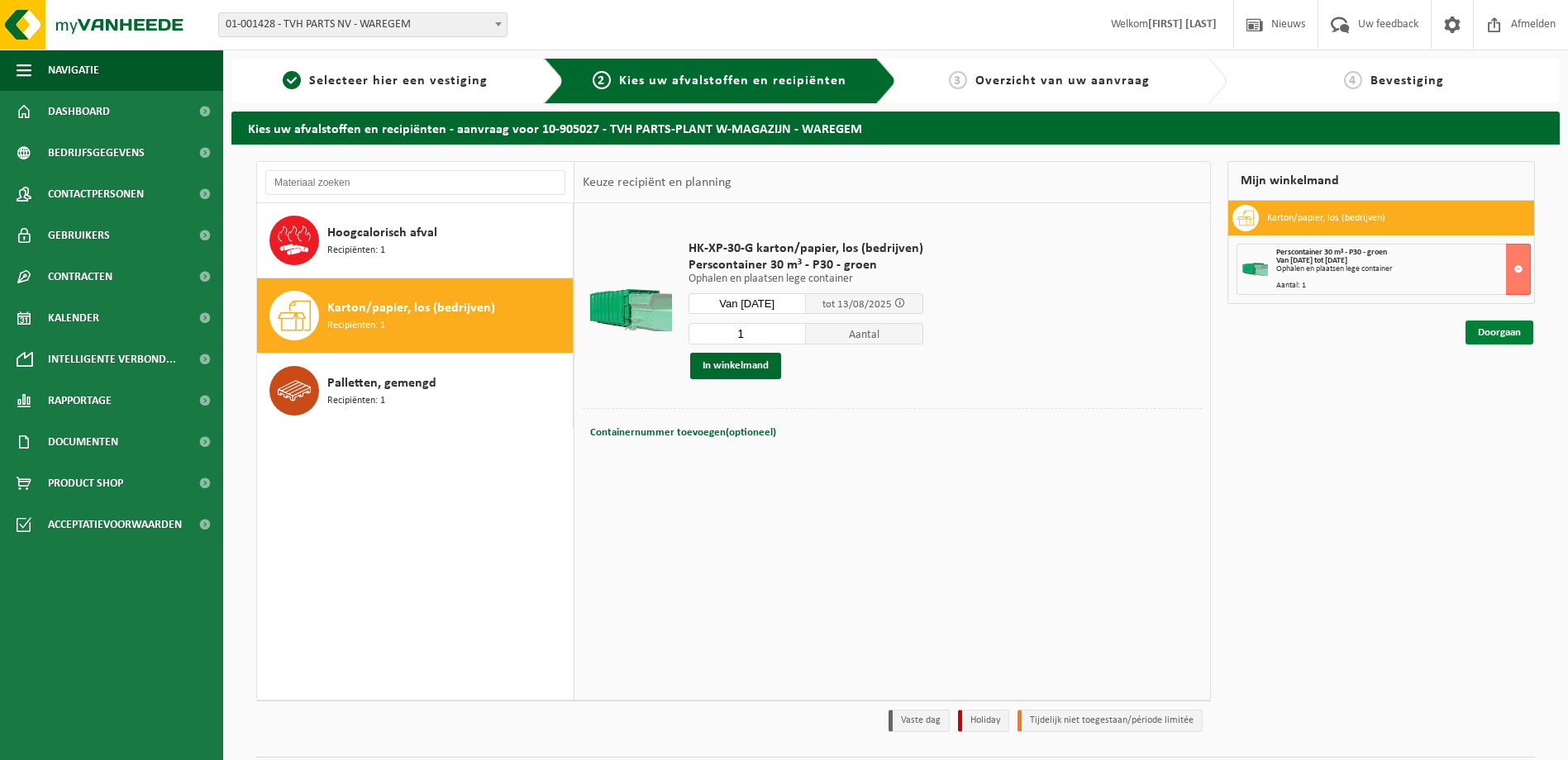 click on "Doorgaan" at bounding box center (1499, 332) 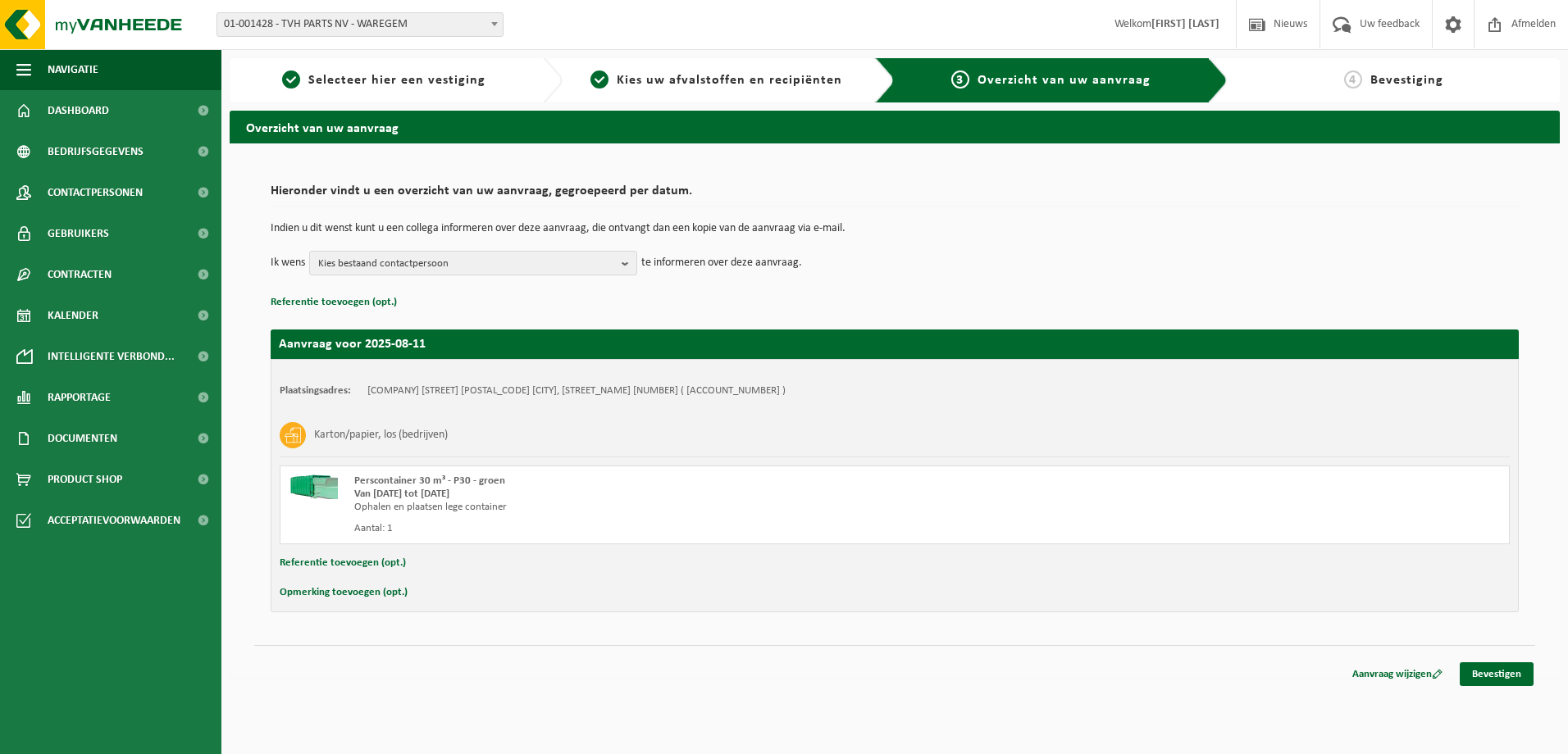 scroll, scrollTop: 0, scrollLeft: 0, axis: both 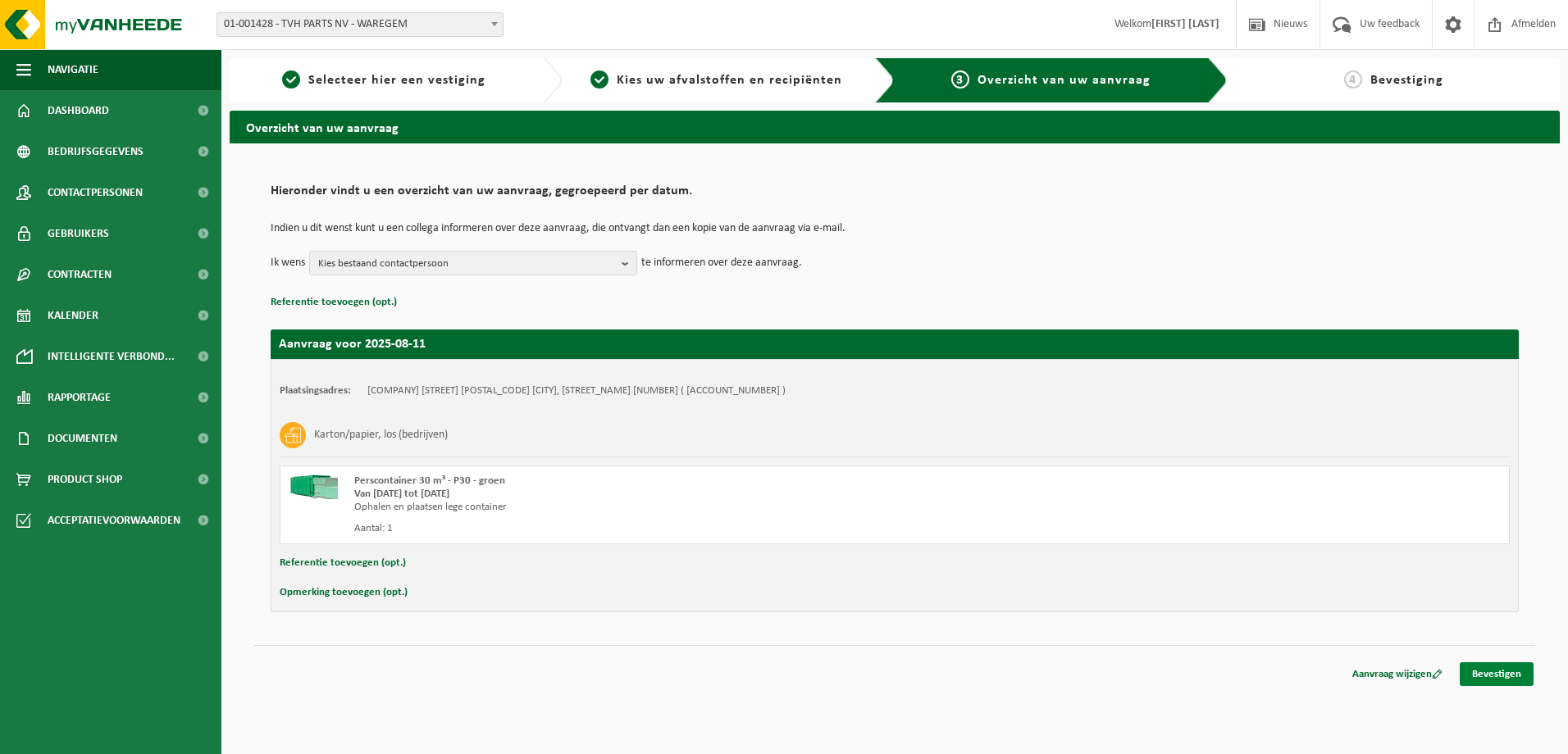 click on "Bevestigen" at bounding box center (1497, 674) 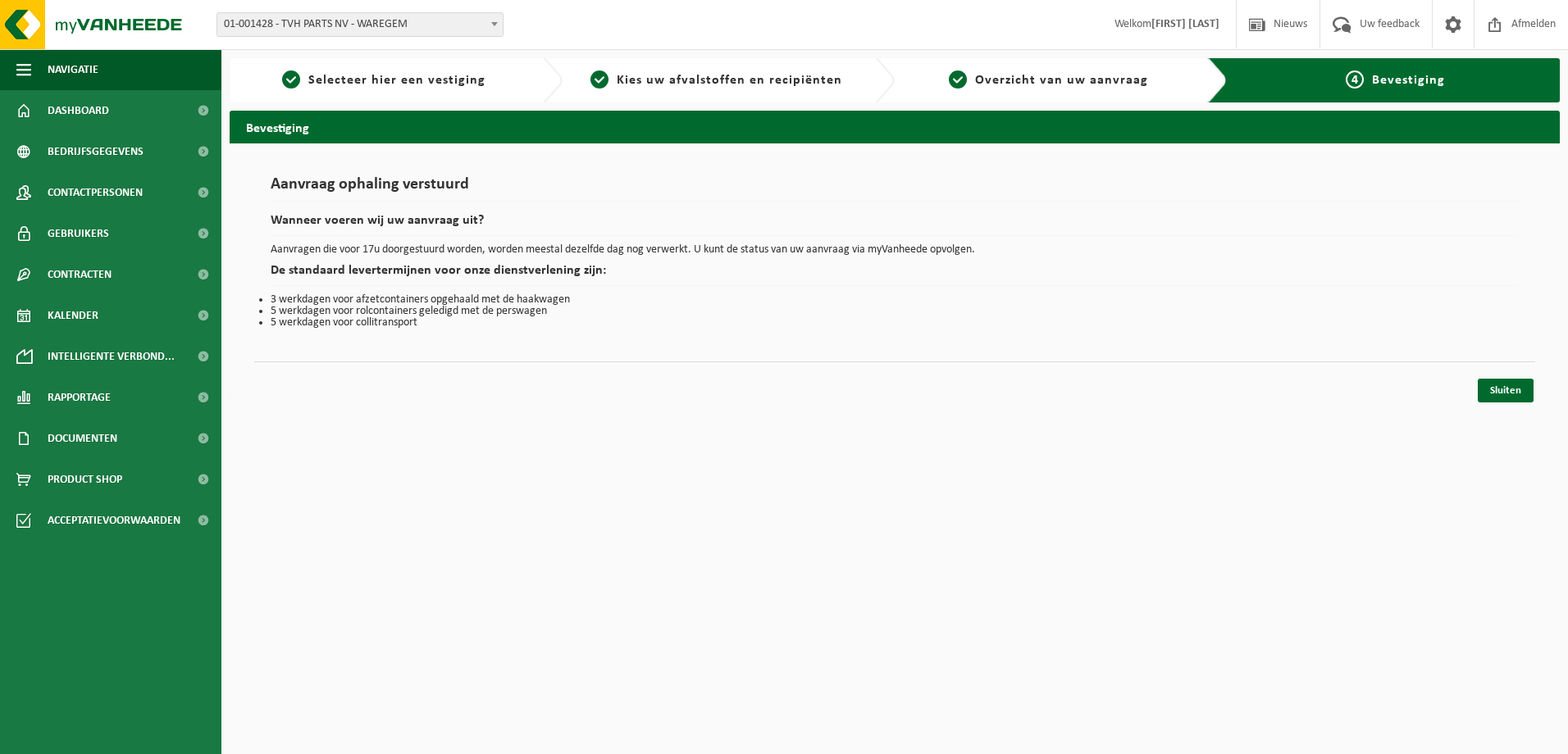 scroll, scrollTop: 0, scrollLeft: 0, axis: both 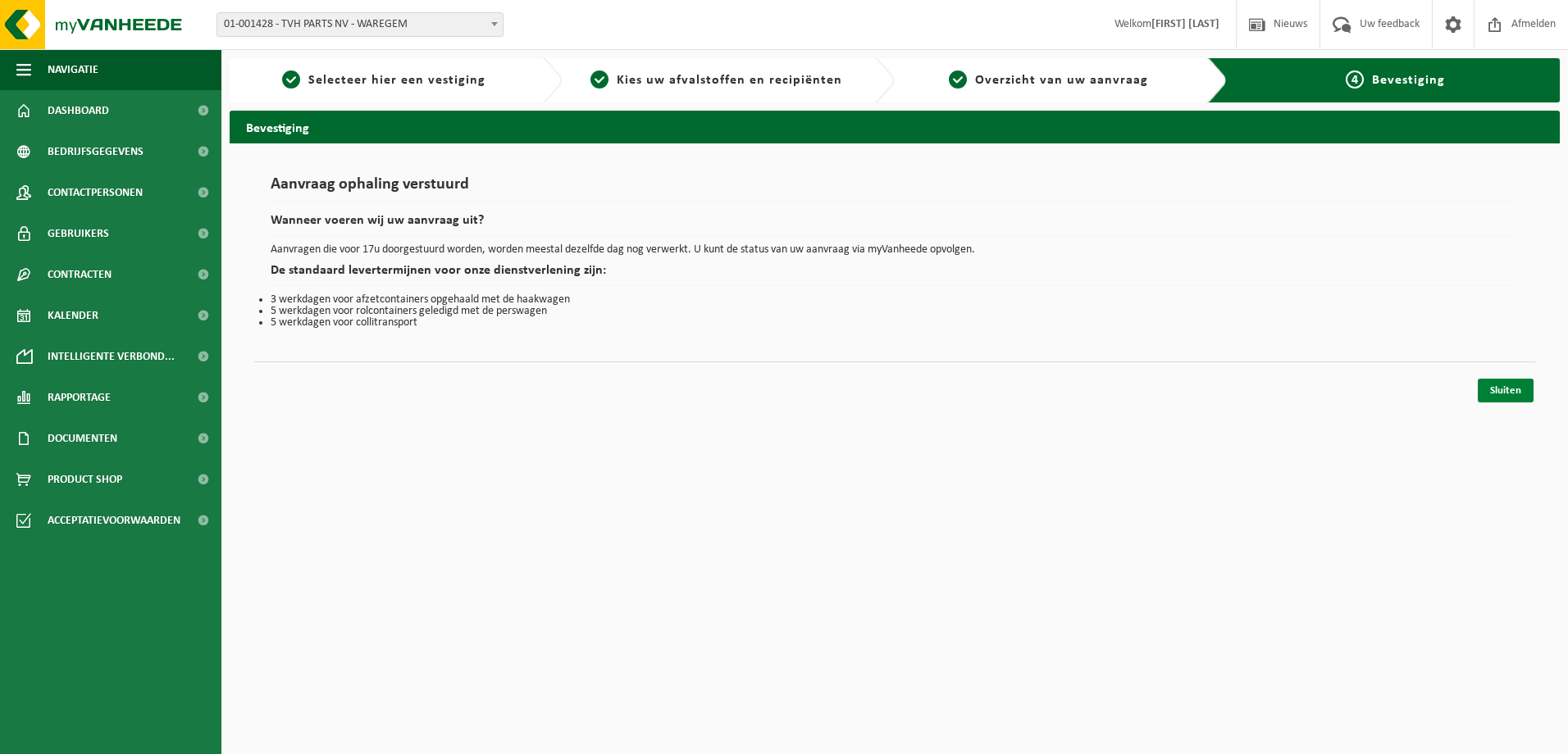 click on "Sluiten" at bounding box center [1506, 390] 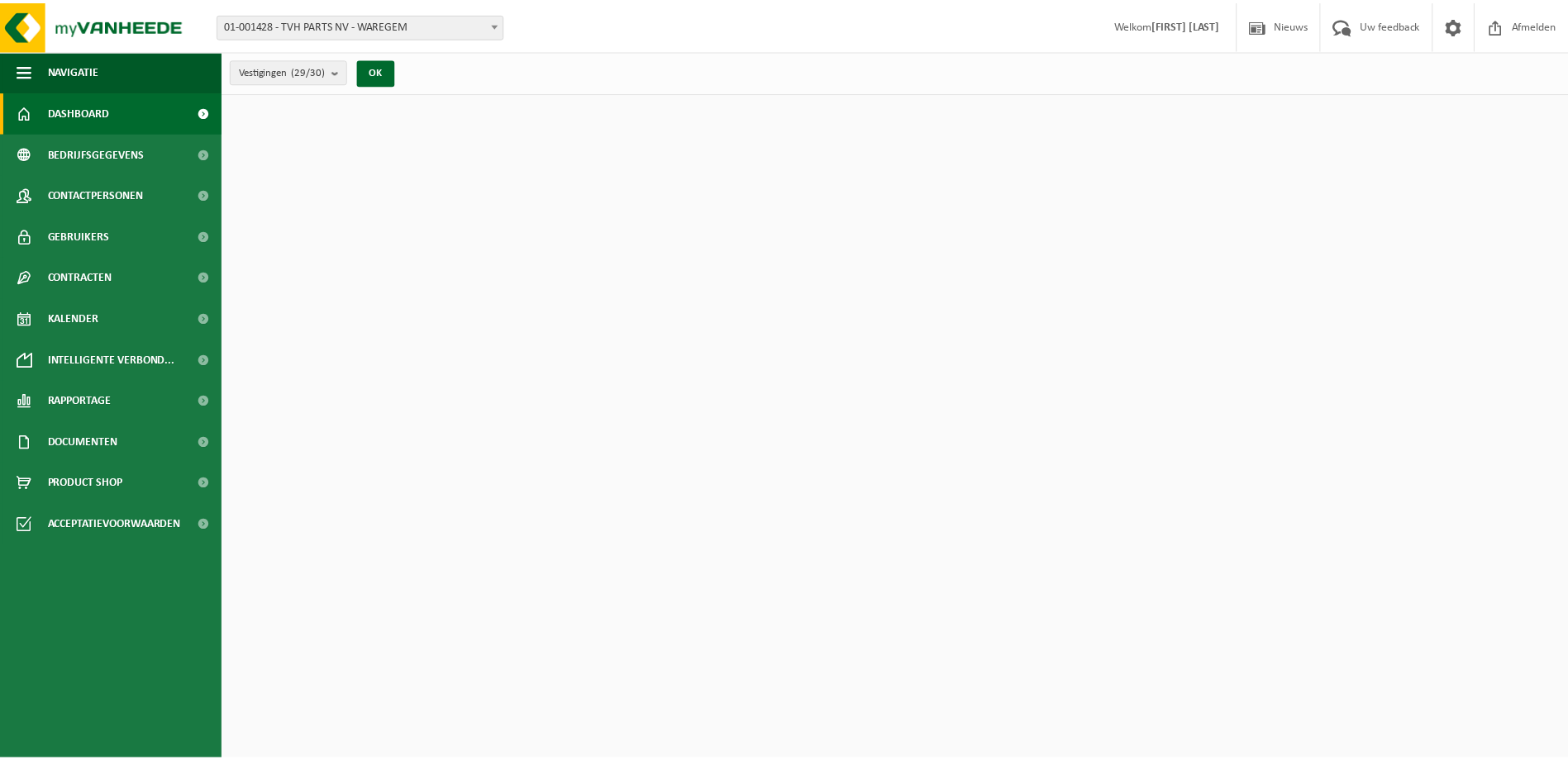 scroll, scrollTop: 0, scrollLeft: 0, axis: both 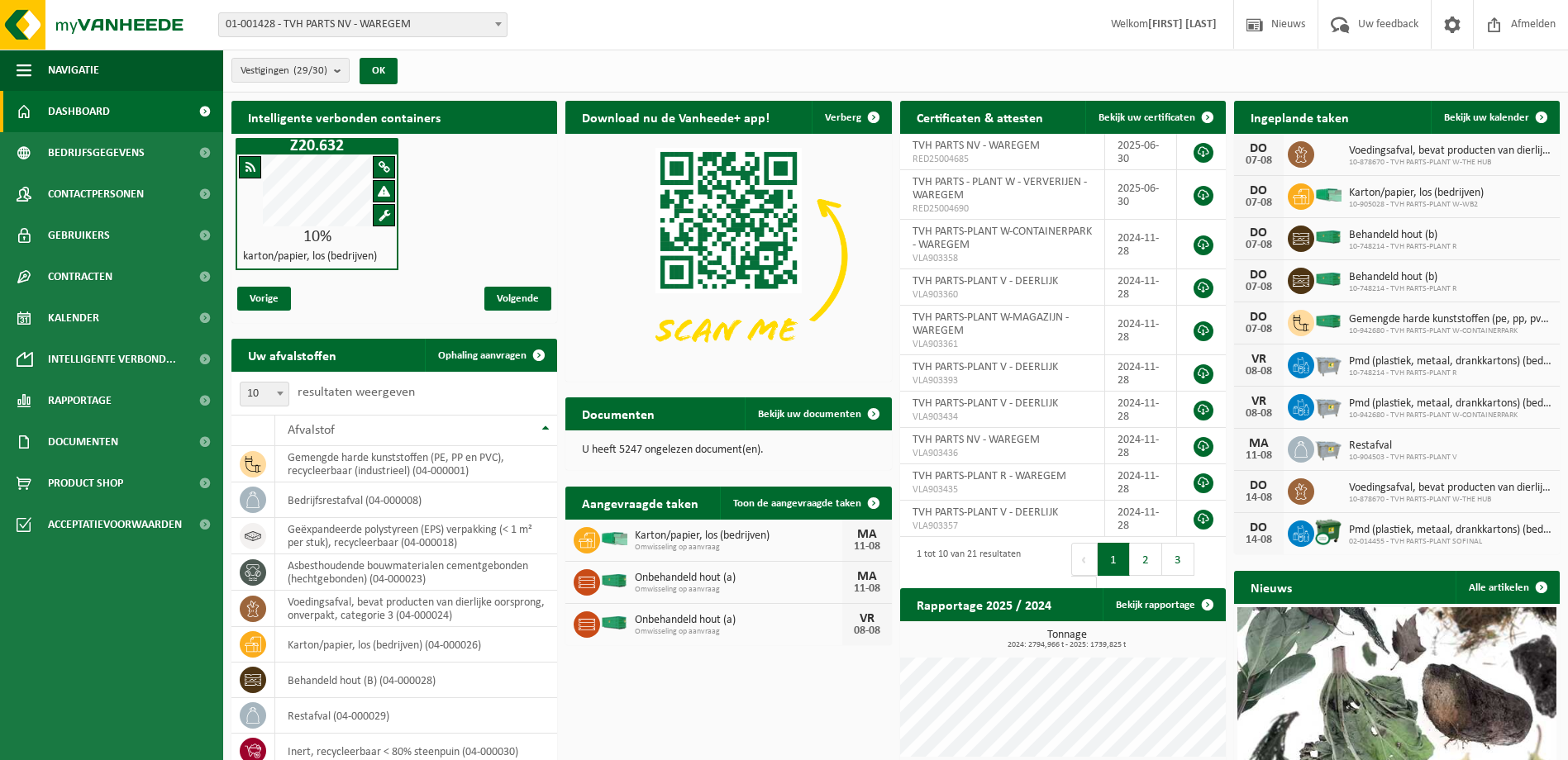 click on "Intelligente verbonden containers             Z20.632                                                 10%       karton/papier, los (bedrijven)               Vorige   Volgende             Download nu de Vanheede+ app!       Verberg                           Certificaten & attesten       Bekijk uw certificaten             TVH PARTS NV - [CITY] RED25004685 2025-06-30 TVH PARTS - PLANT W - VERVERIJEN - [CITY] RED25004690 2025-06-30 TVH PARTS-PLANT W-CONTAINERPARK - [CITY] VLA903358 2024-11-28 TVH PARTS-PLANT V - [CITY] VLA903360 2024-11-28 TVH PARTS-PLANT W-MAGAZIJN - [CITY] VLA903361 2024-11-28 TVH PARTS-PLANT V - [CITY] VLA903393 2024-11-28 TVH PARTS-PLANT V - [CITY] VLA903434 2024-11-28 TVH PARTS NV - [CITY] VLA903436 2024-11-28 TVH PARTS-PLANT R - [CITY] VLA903435 2024-11-28 TVH PARTS-PLANT V - [CITY] VLA903357 2024-11-28 1 tot 10 van 21 resultaten Eerste Vorige 1 2 3 Volgende Laatste           Ingeplande taken       Bekijk uw kalender                                        DO     [DATE]" at bounding box center (895, 505) 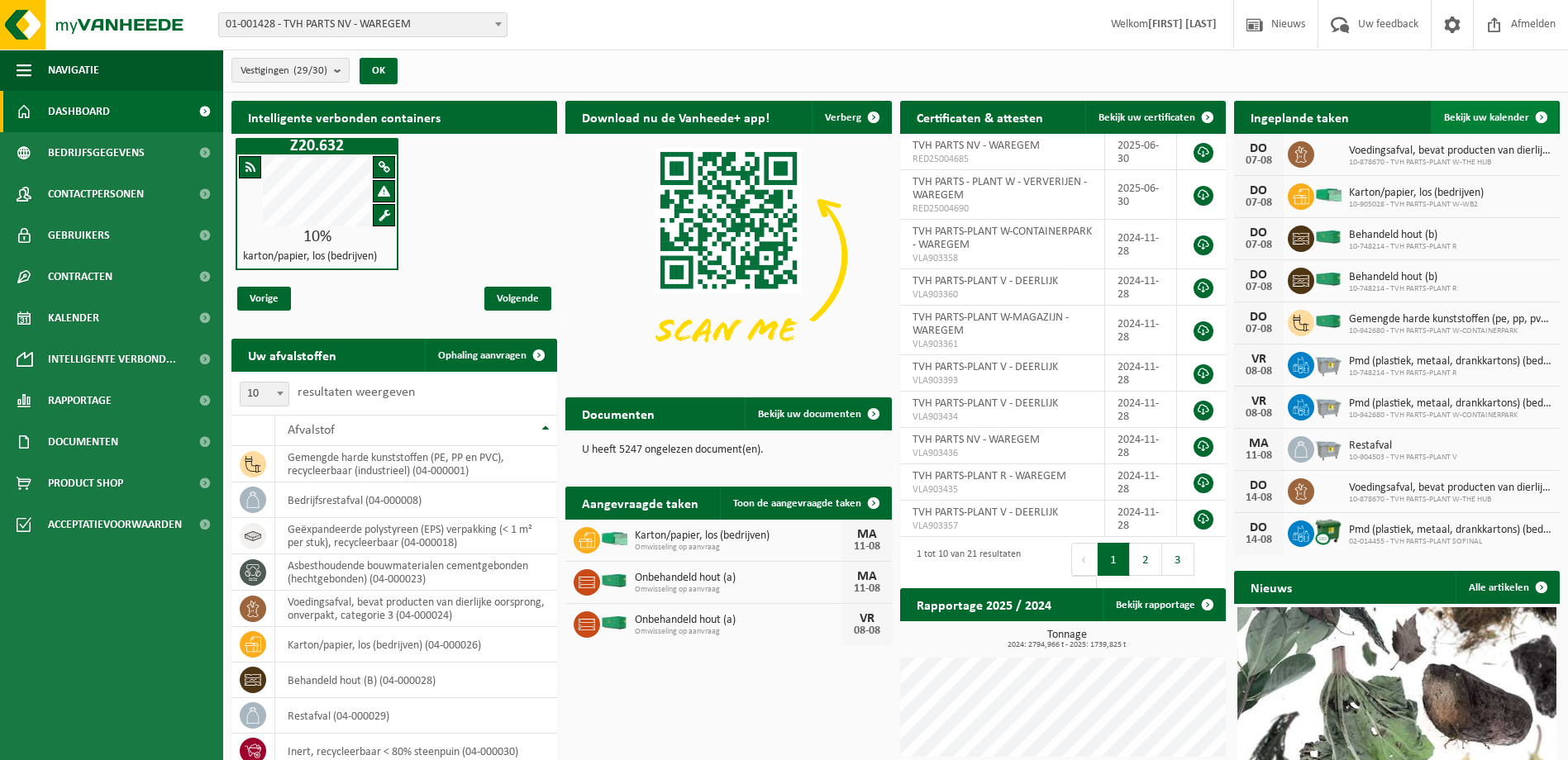 click at bounding box center (1542, 117) 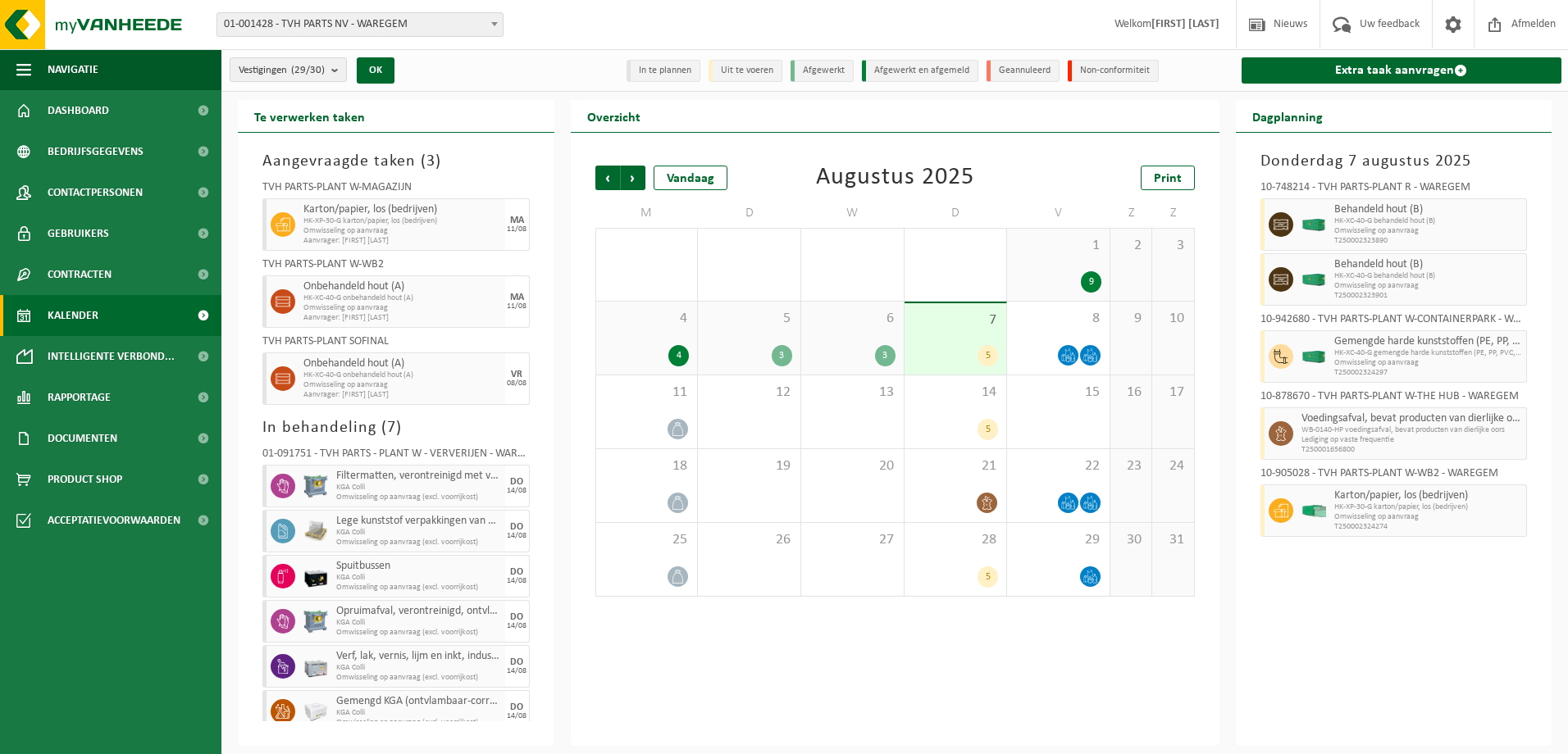 scroll, scrollTop: 0, scrollLeft: 0, axis: both 